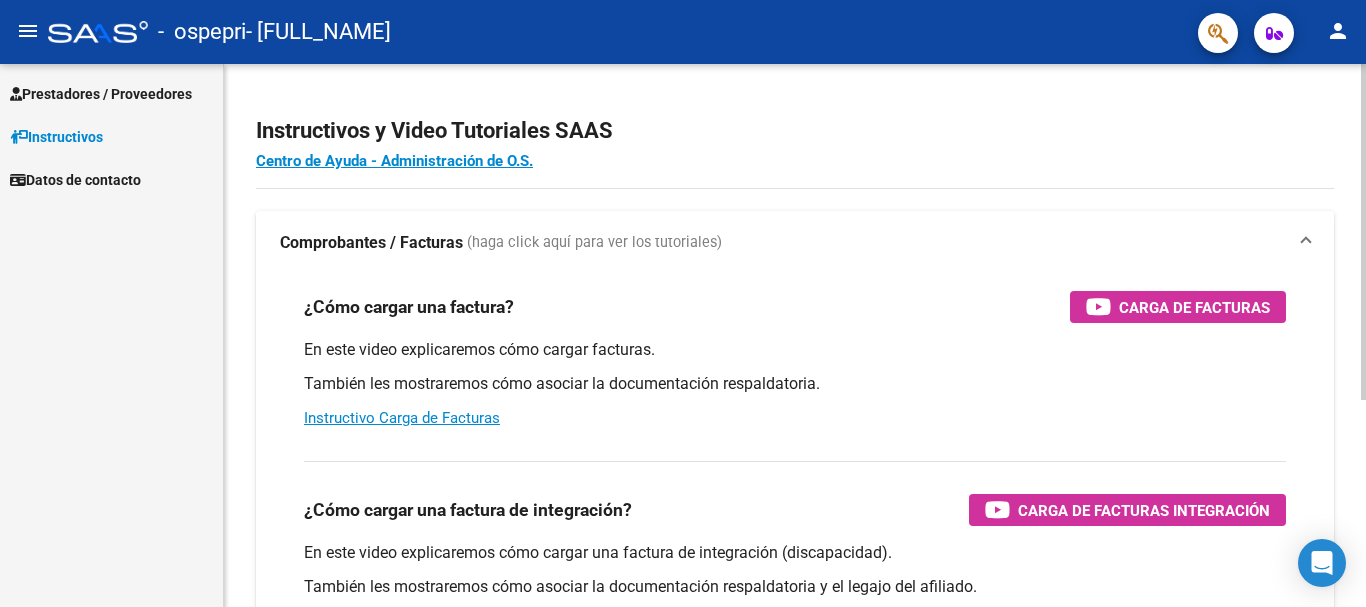 scroll, scrollTop: 0, scrollLeft: 0, axis: both 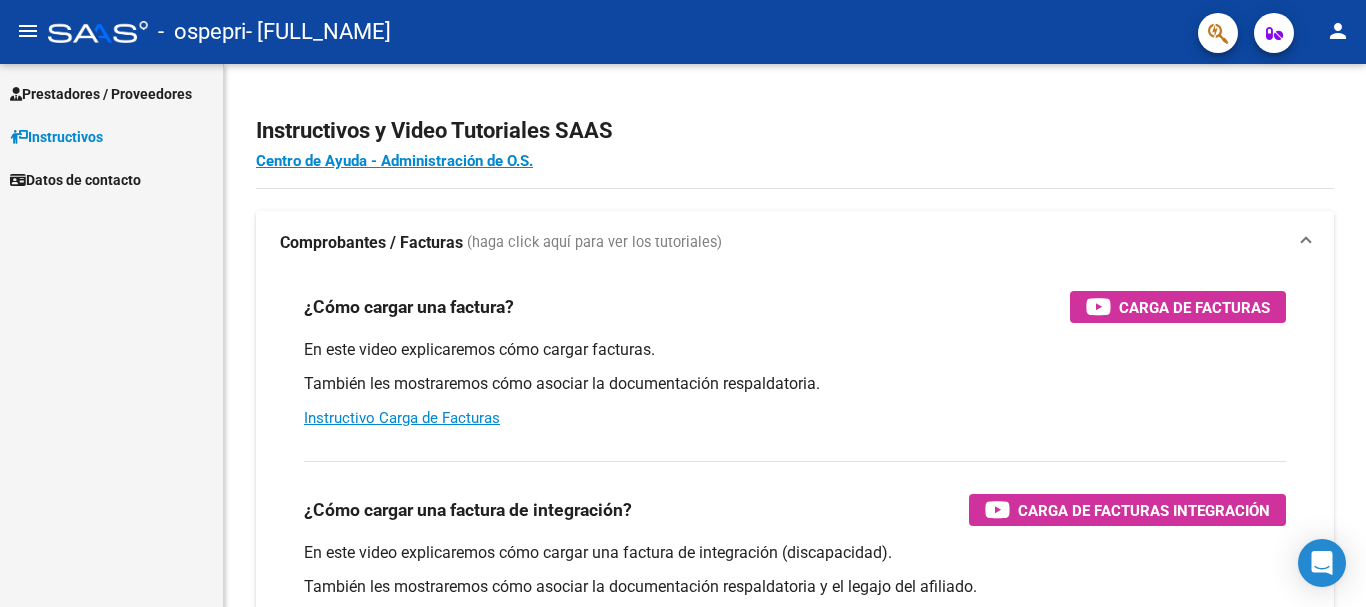 click on "Prestadores / Proveedores" at bounding box center [101, 94] 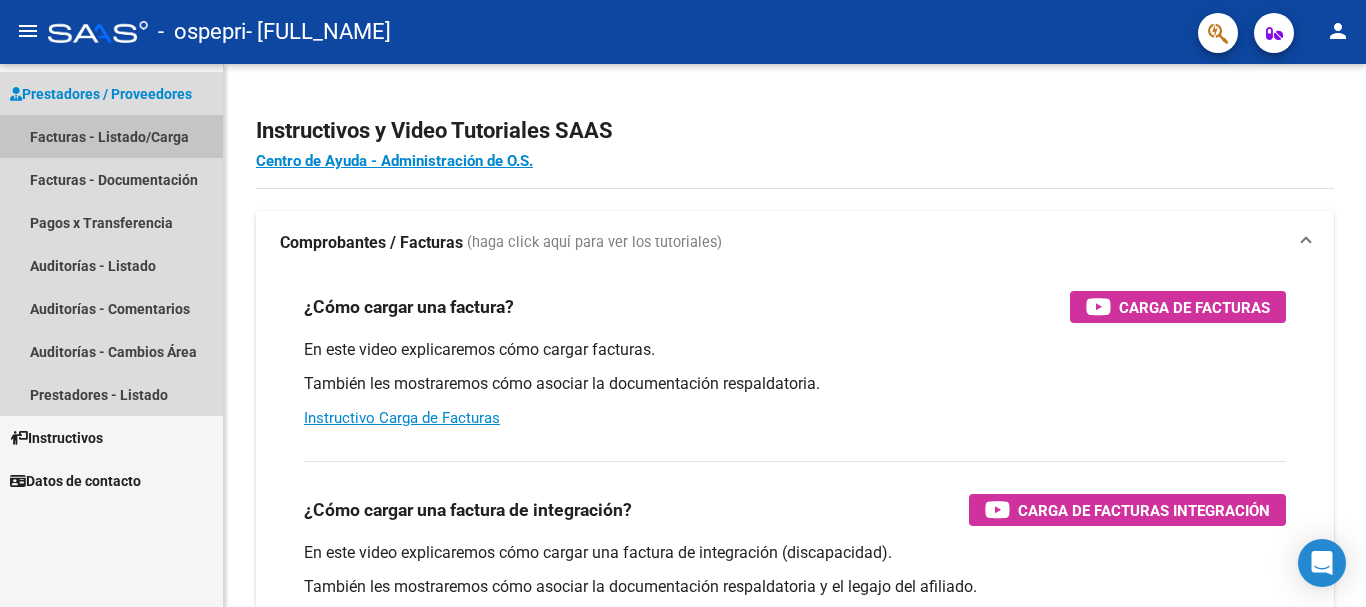 click on "Facturas - Listado/Carga" at bounding box center [111, 136] 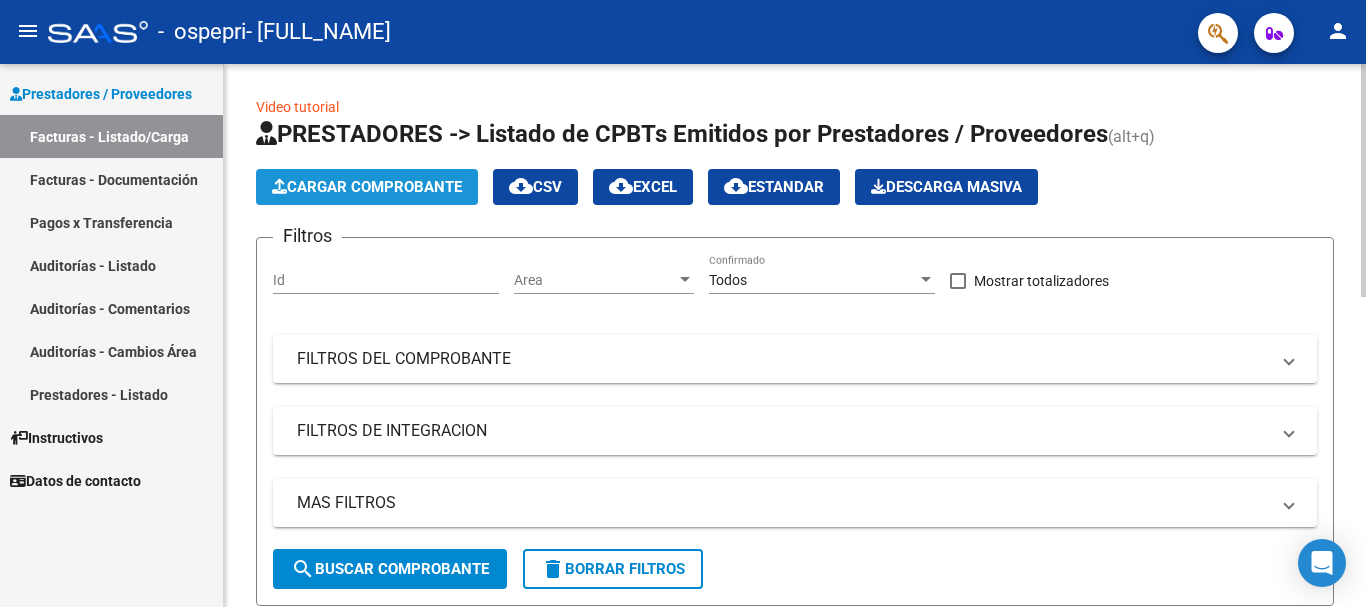 click on "Cargar Comprobante" 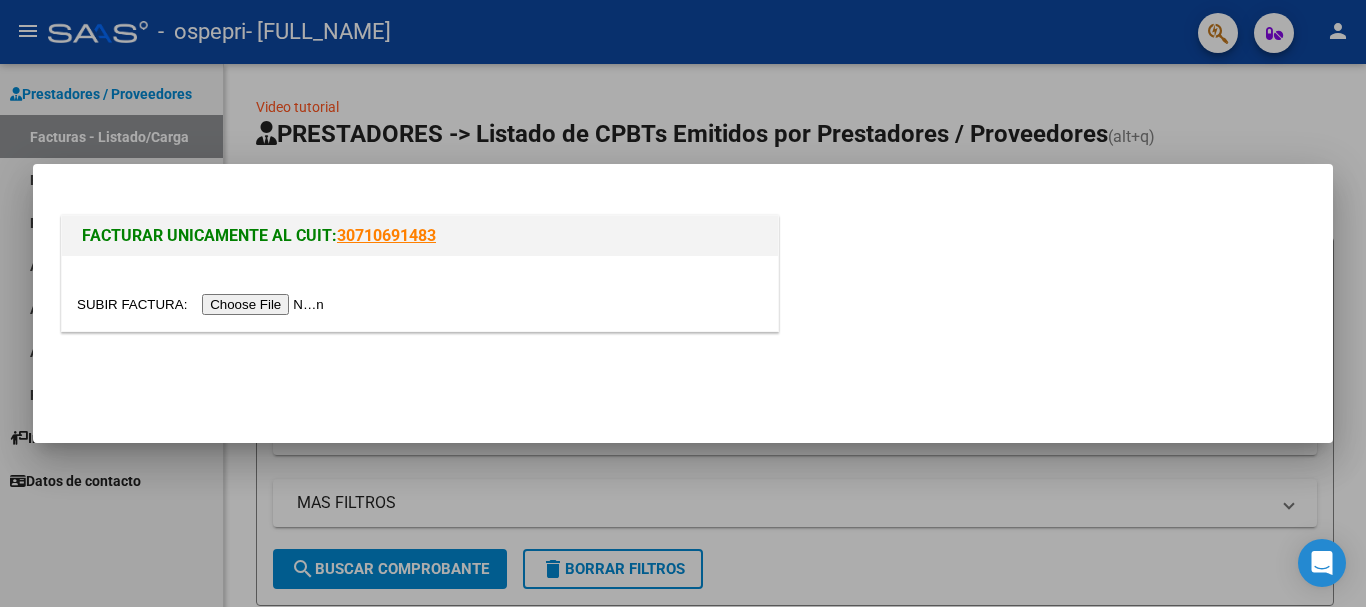 click at bounding box center (203, 304) 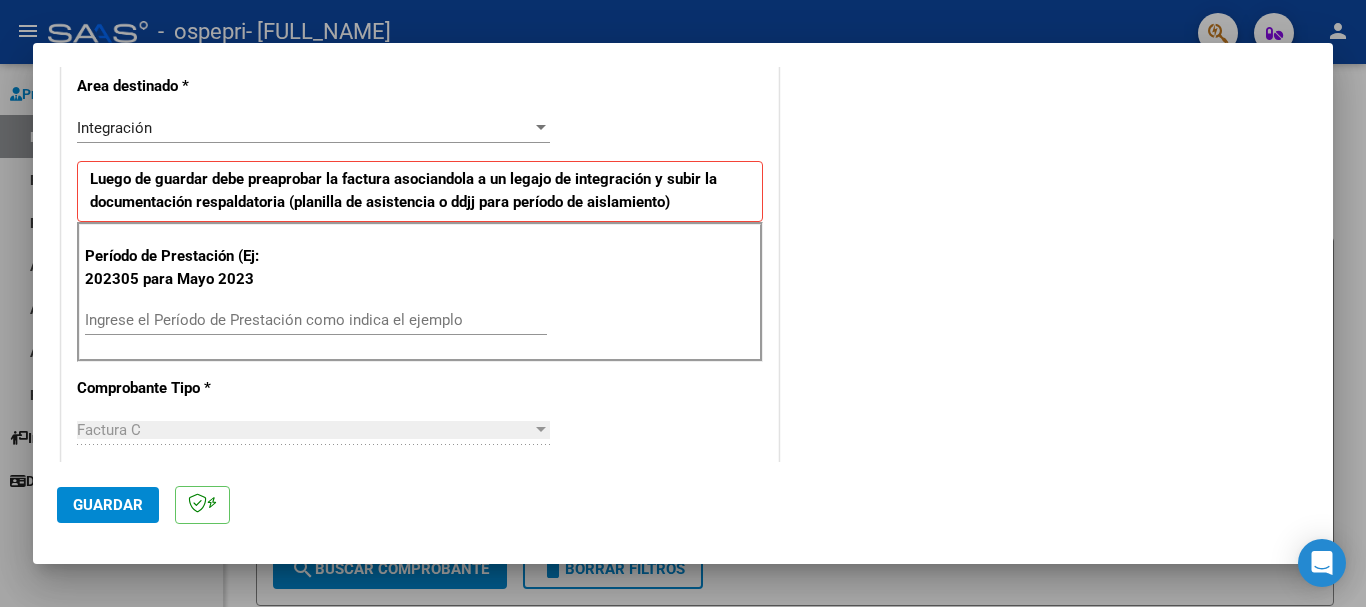 scroll, scrollTop: 517, scrollLeft: 0, axis: vertical 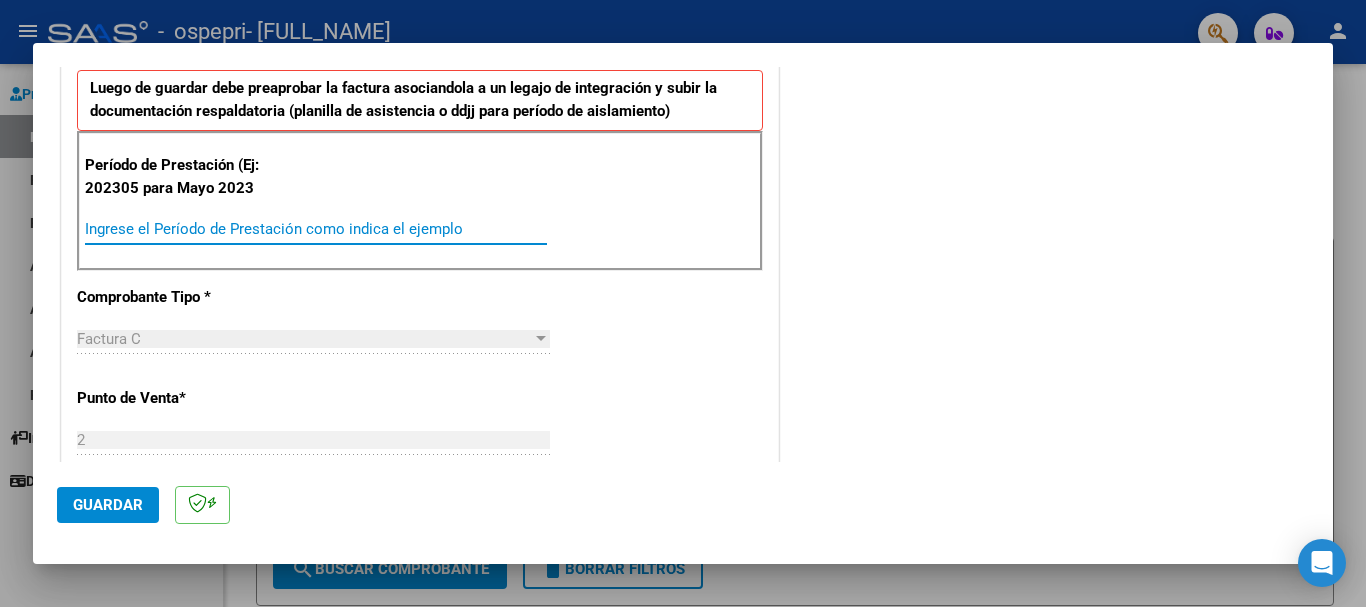 click on "Ingrese el Período de Prestación como indica el ejemplo" at bounding box center [316, 229] 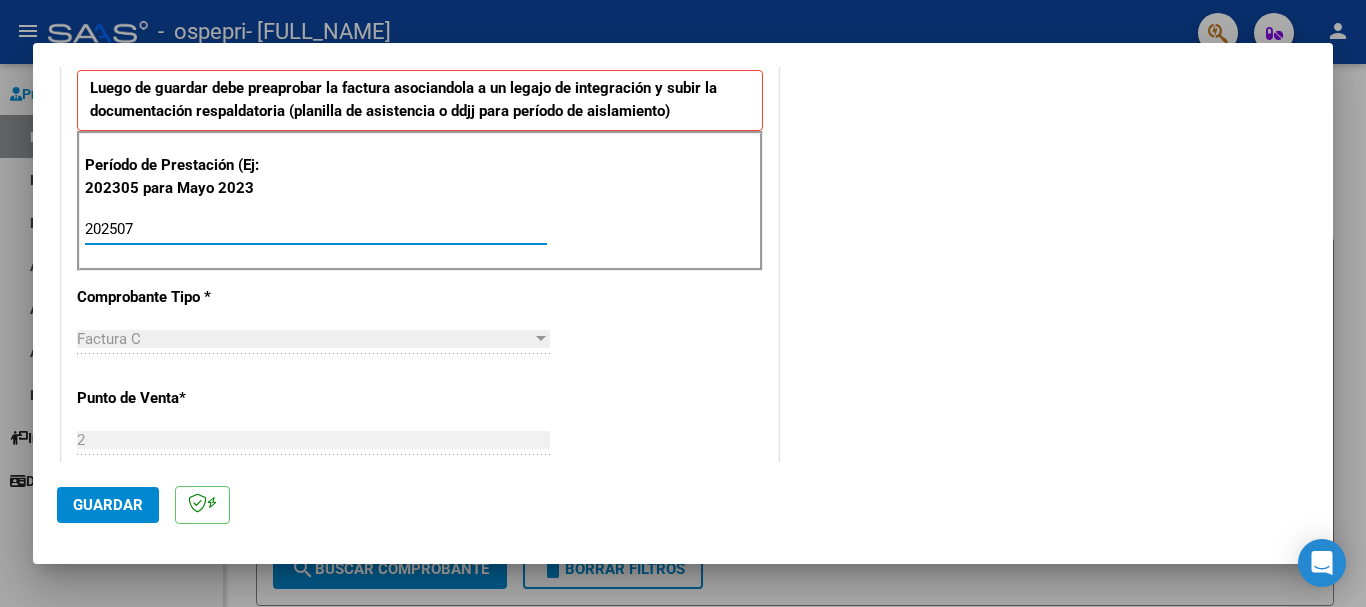 type on "202507" 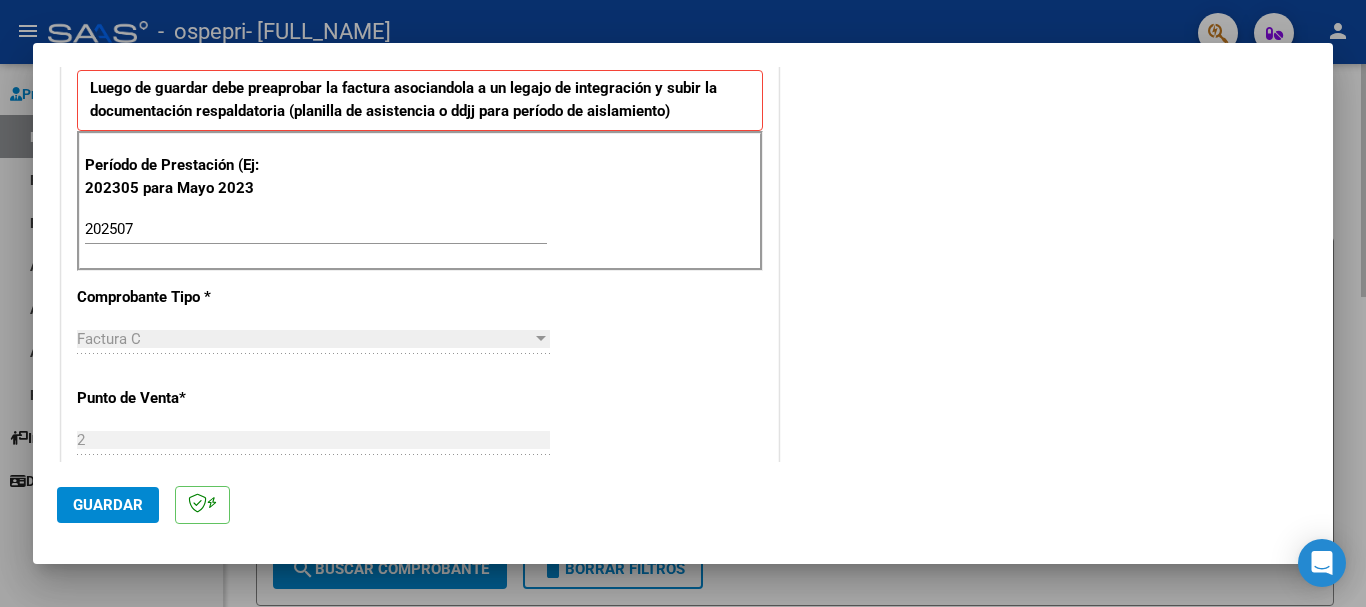 drag, startPoint x: 1338, startPoint y: 246, endPoint x: 1341, endPoint y: 287, distance: 41.109608 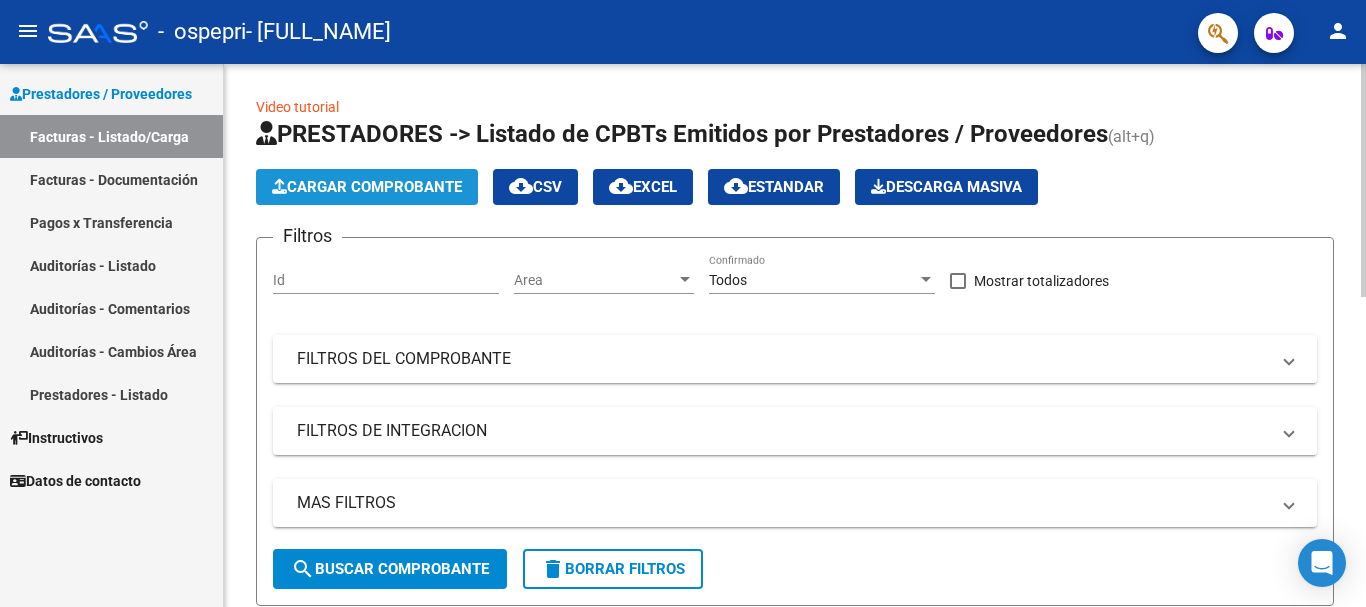 click on "Cargar Comprobante" 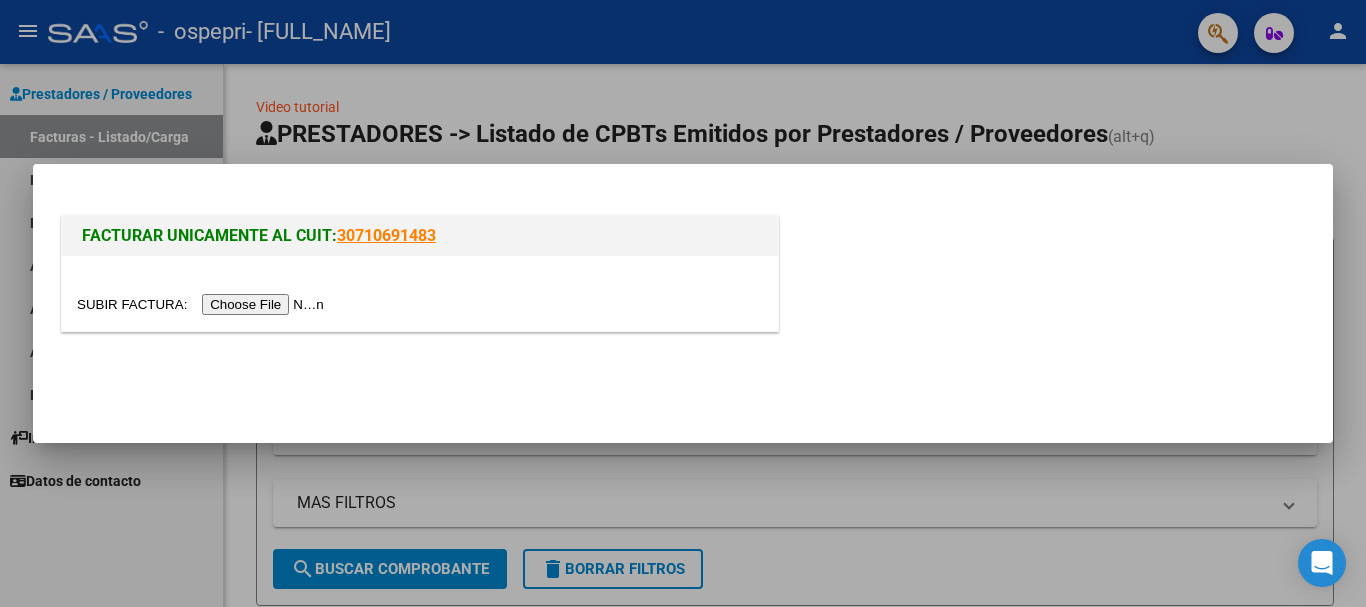 click at bounding box center (203, 304) 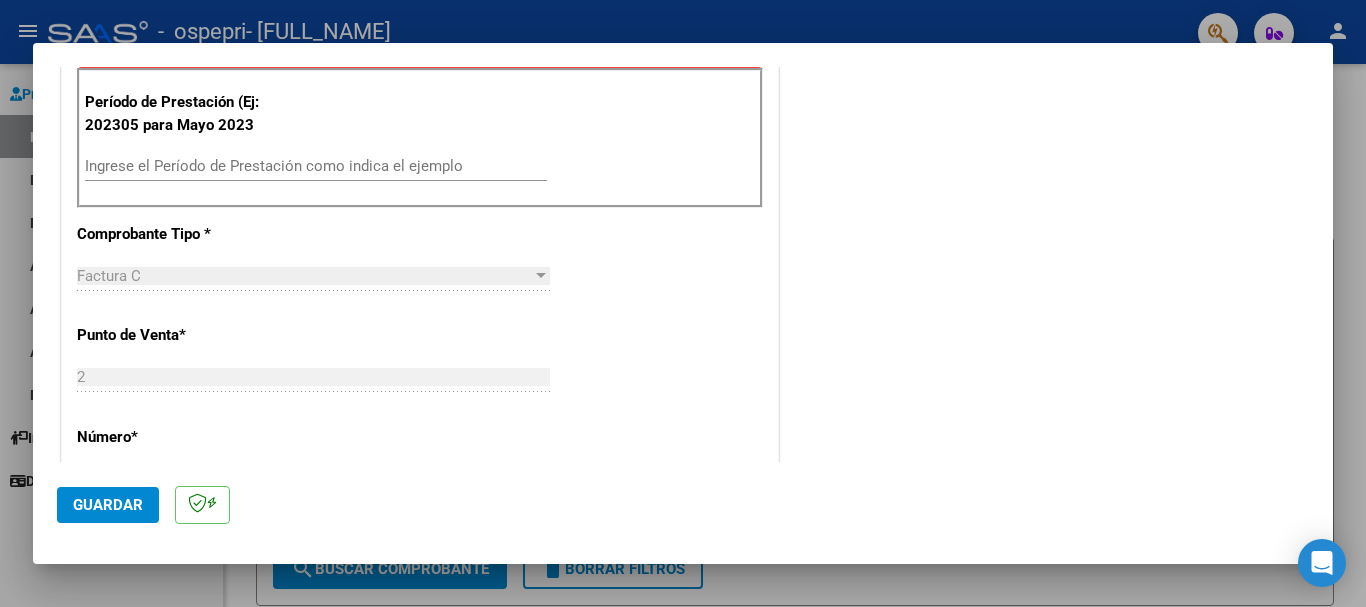 scroll, scrollTop: 584, scrollLeft: 0, axis: vertical 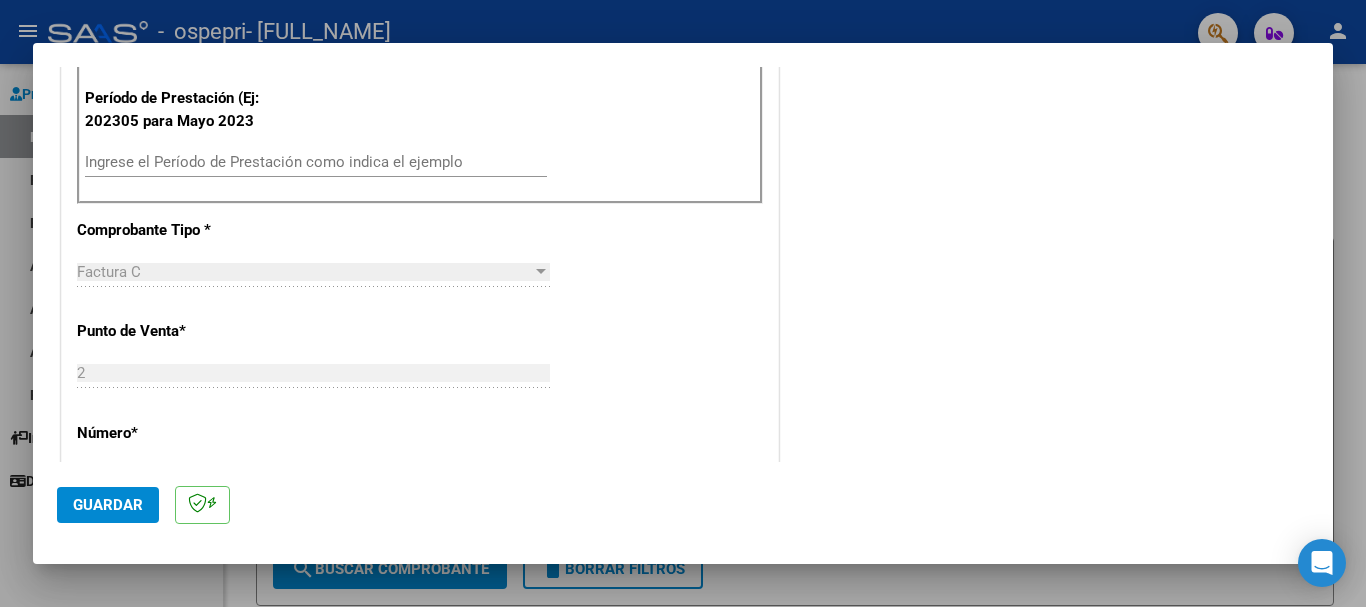 click on "Ingrese el Período de Prestación como indica el ejemplo" at bounding box center [316, 162] 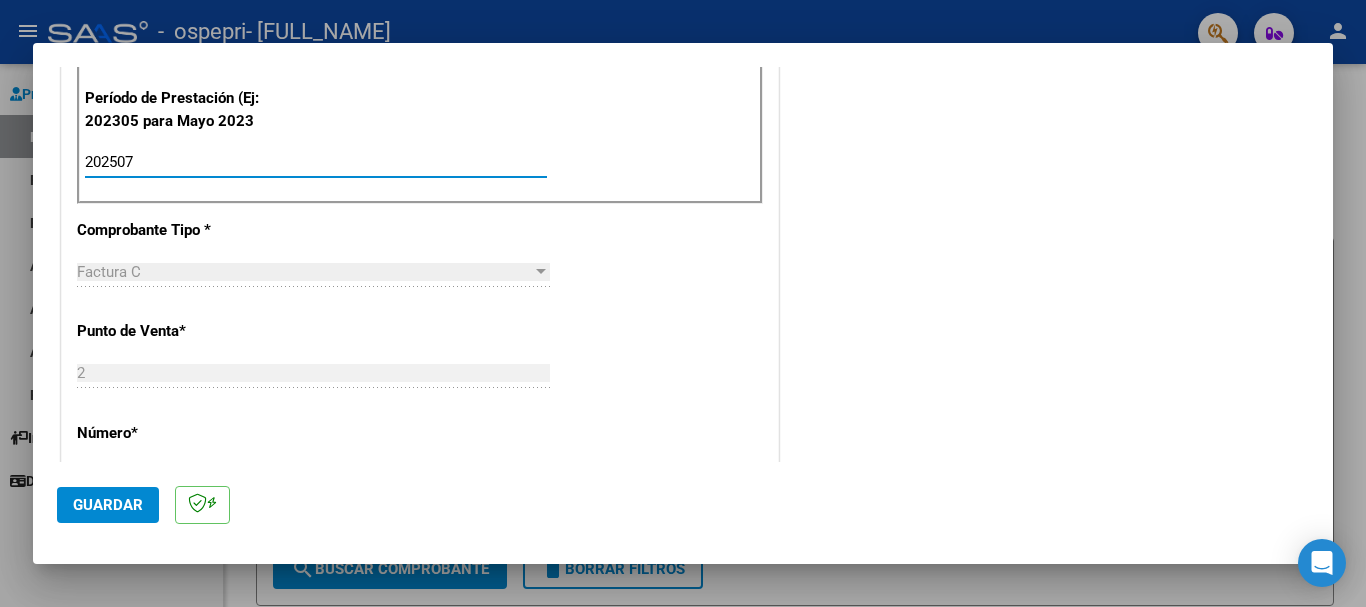 type on "202507" 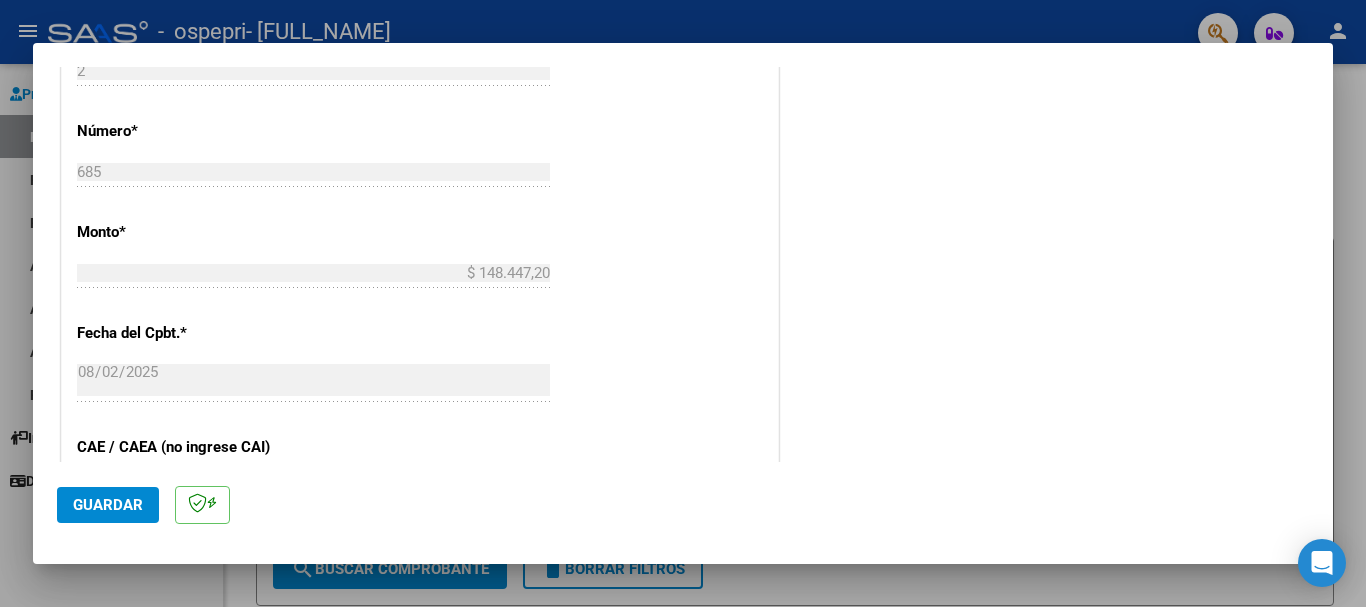 scroll, scrollTop: 1030, scrollLeft: 0, axis: vertical 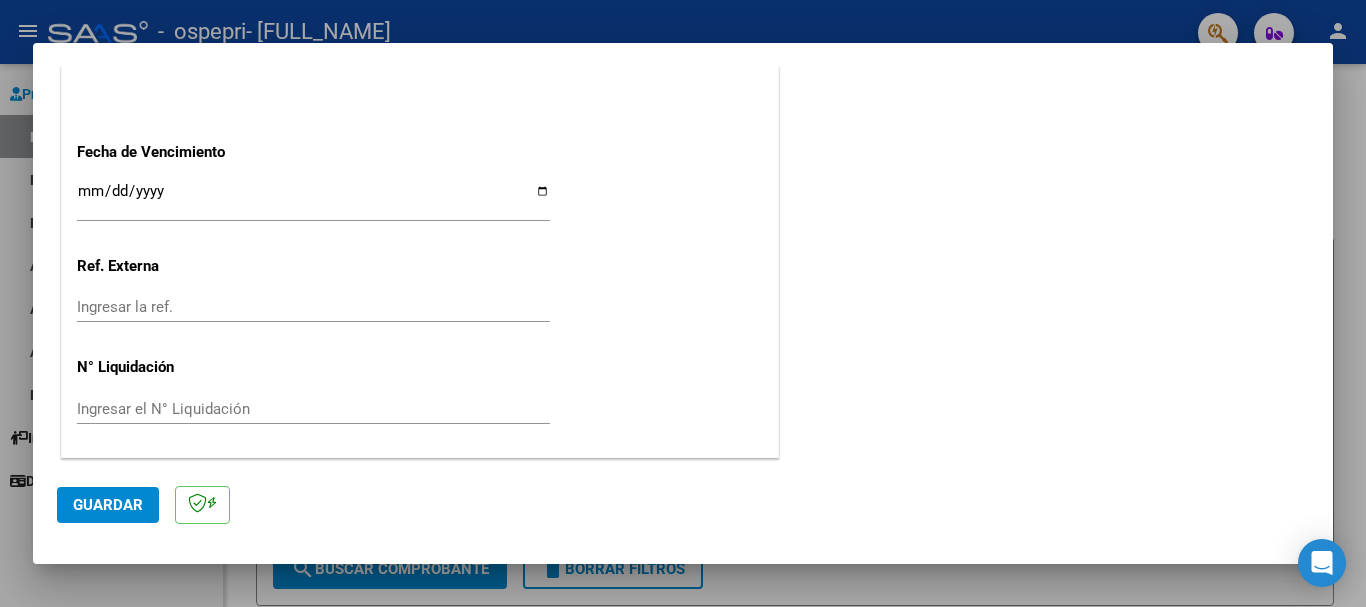 click on "Ingresar la fecha" at bounding box center (313, 199) 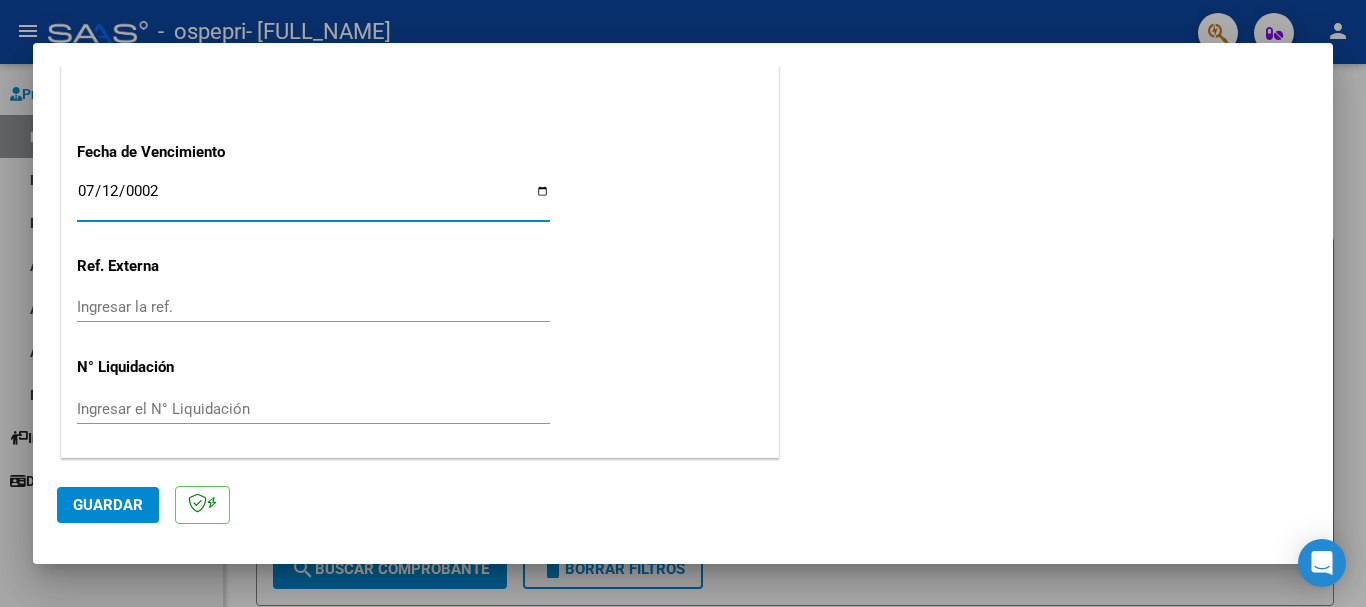 type on "0020-07-12" 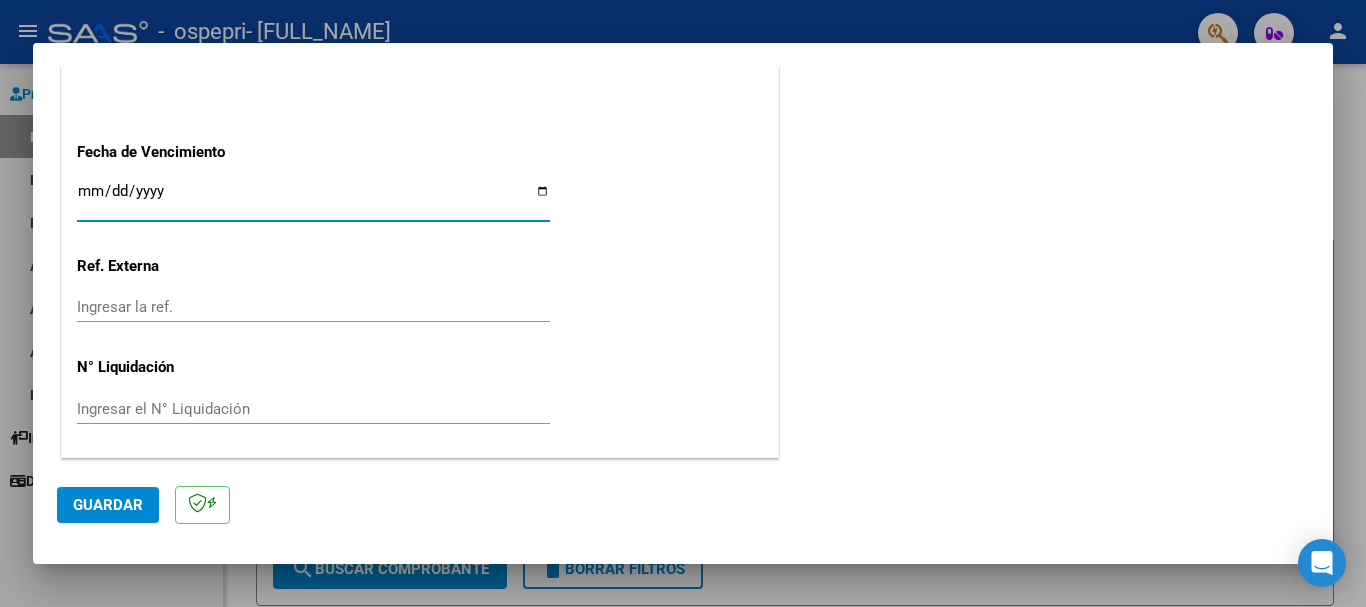 click on "Ingresar la fecha" at bounding box center (313, 199) 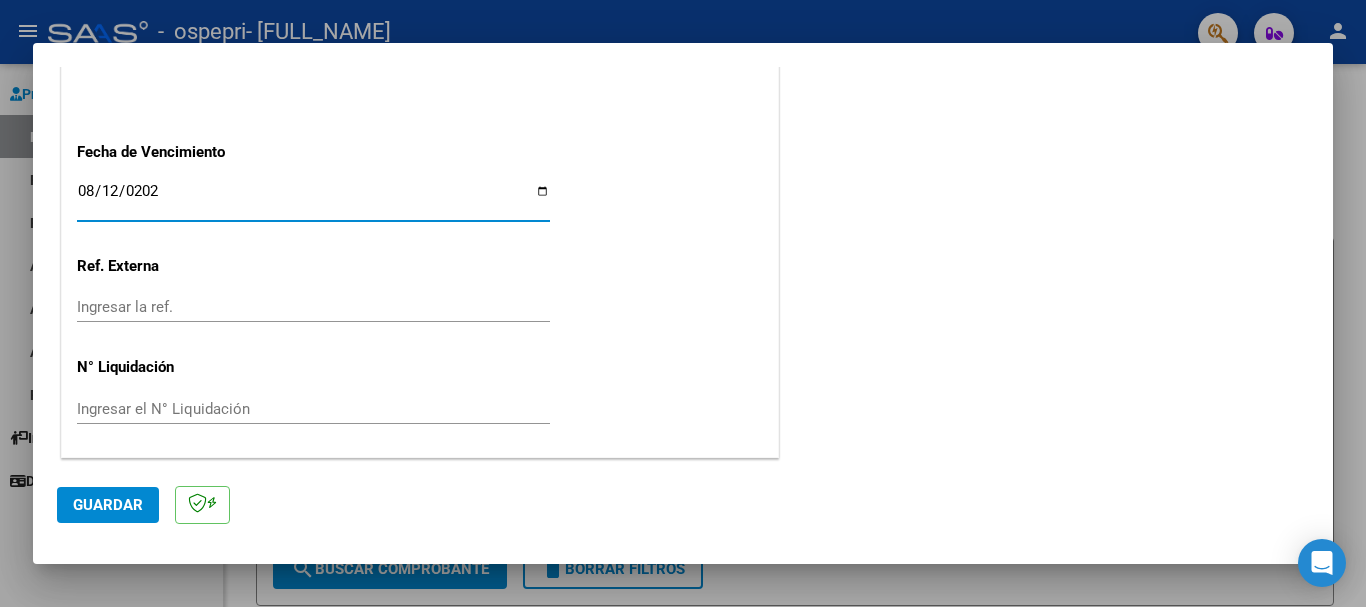 type on "2025-08-12" 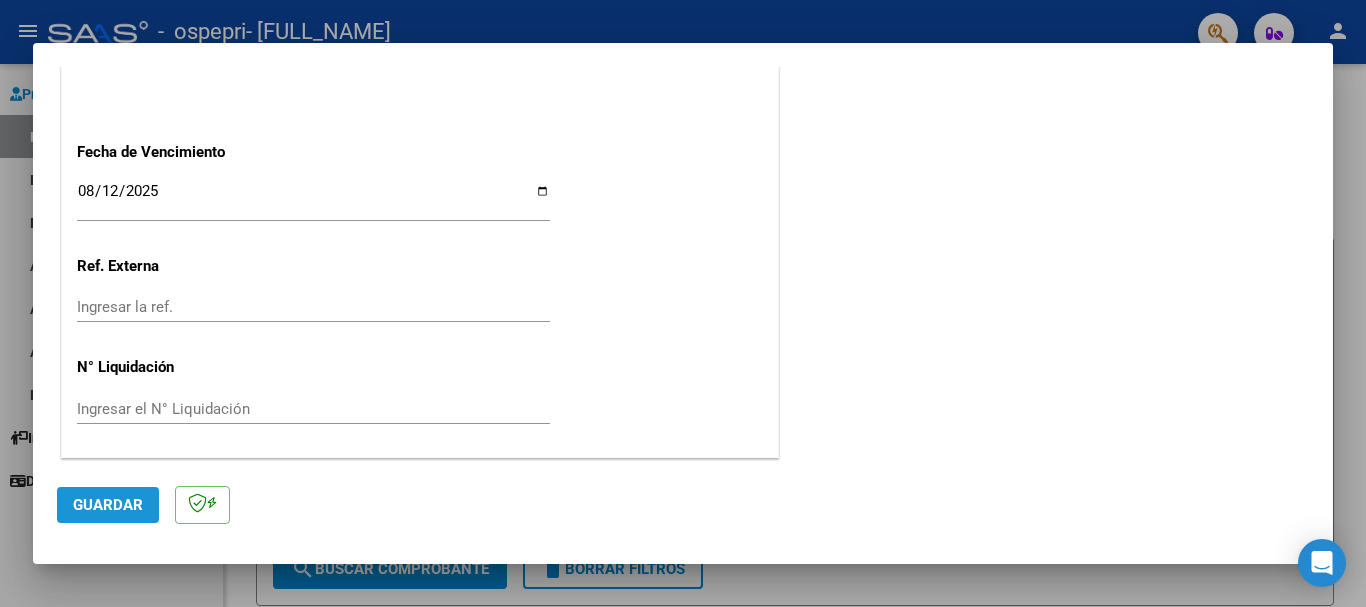 click on "Guardar" 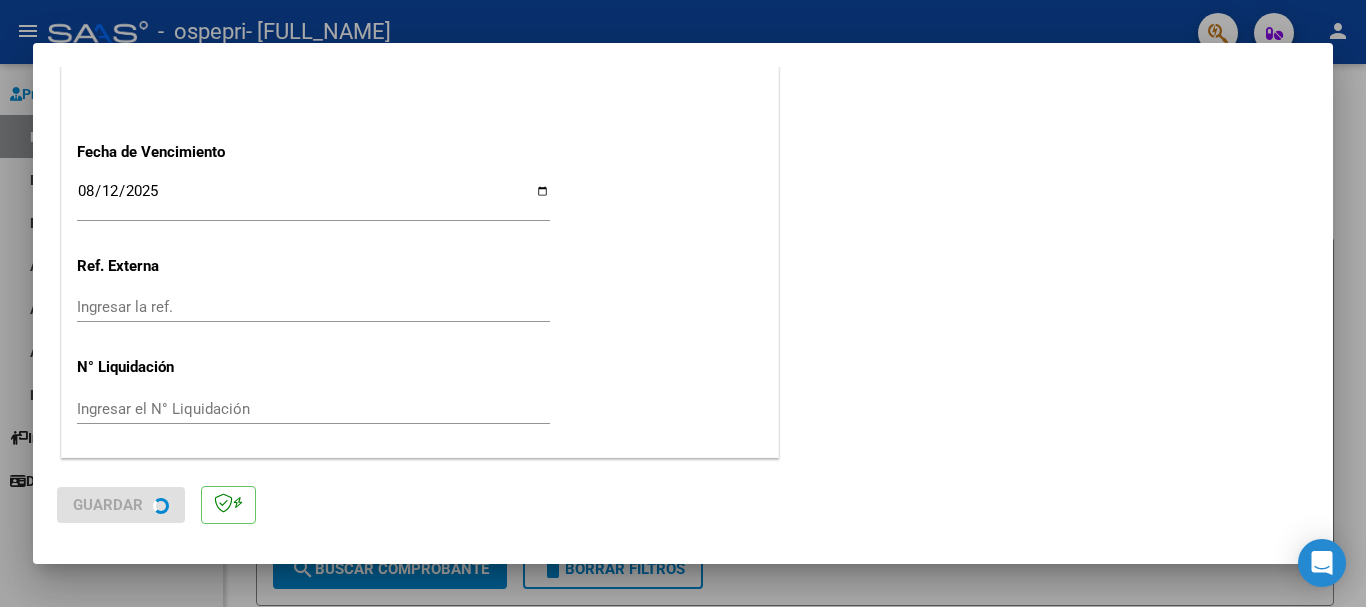 scroll, scrollTop: 0, scrollLeft: 0, axis: both 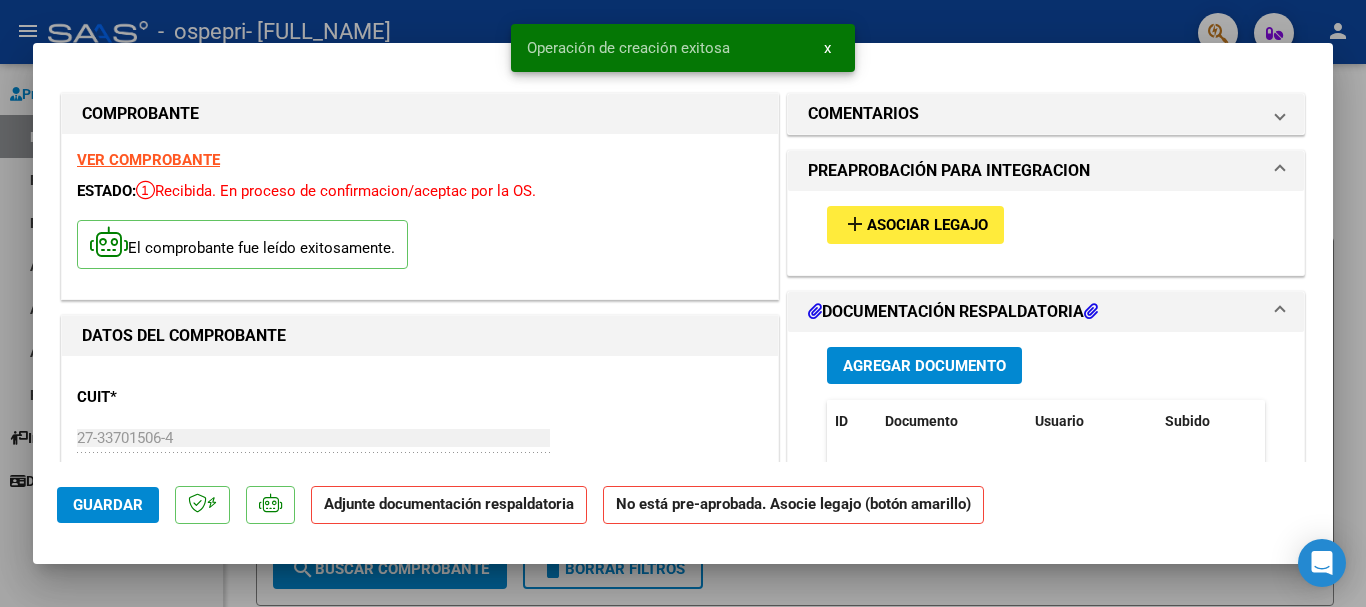 click on "Asociar Legajo" at bounding box center (927, 226) 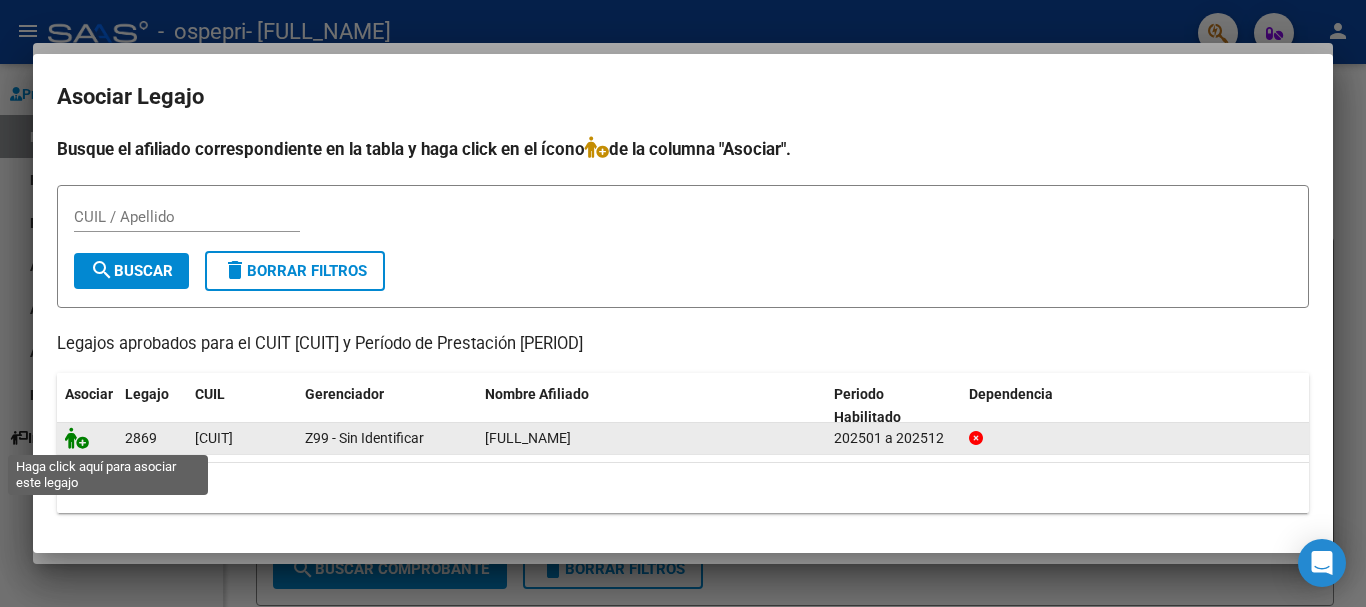 click 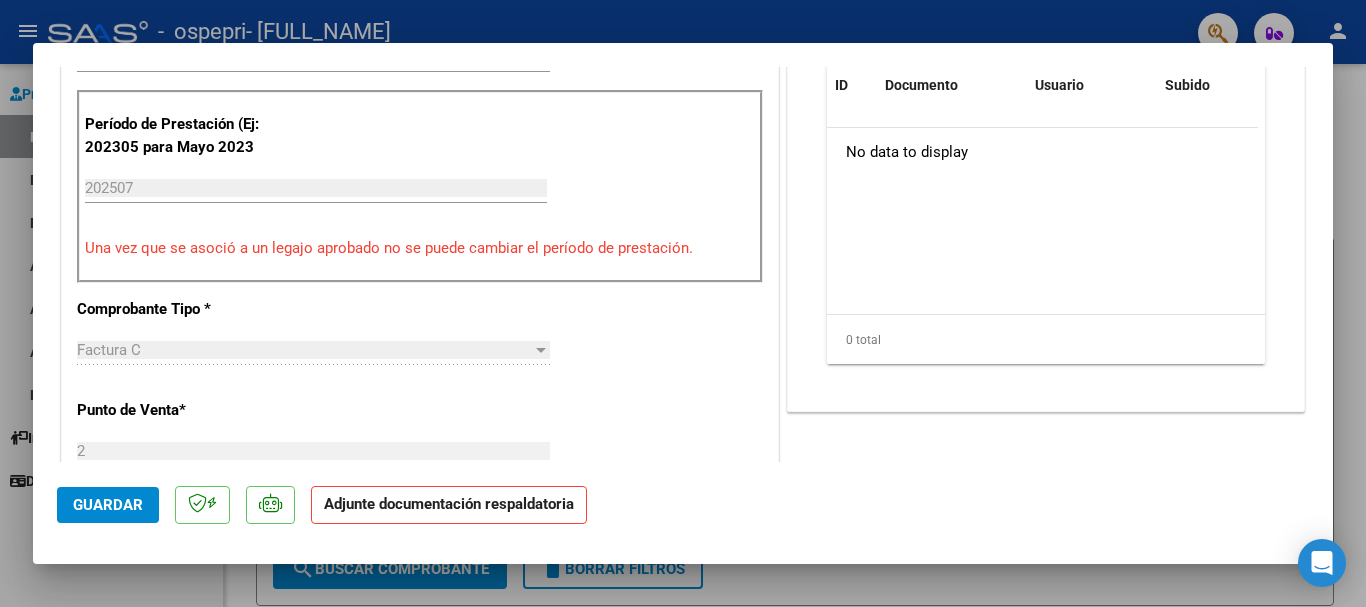 scroll, scrollTop: 364, scrollLeft: 0, axis: vertical 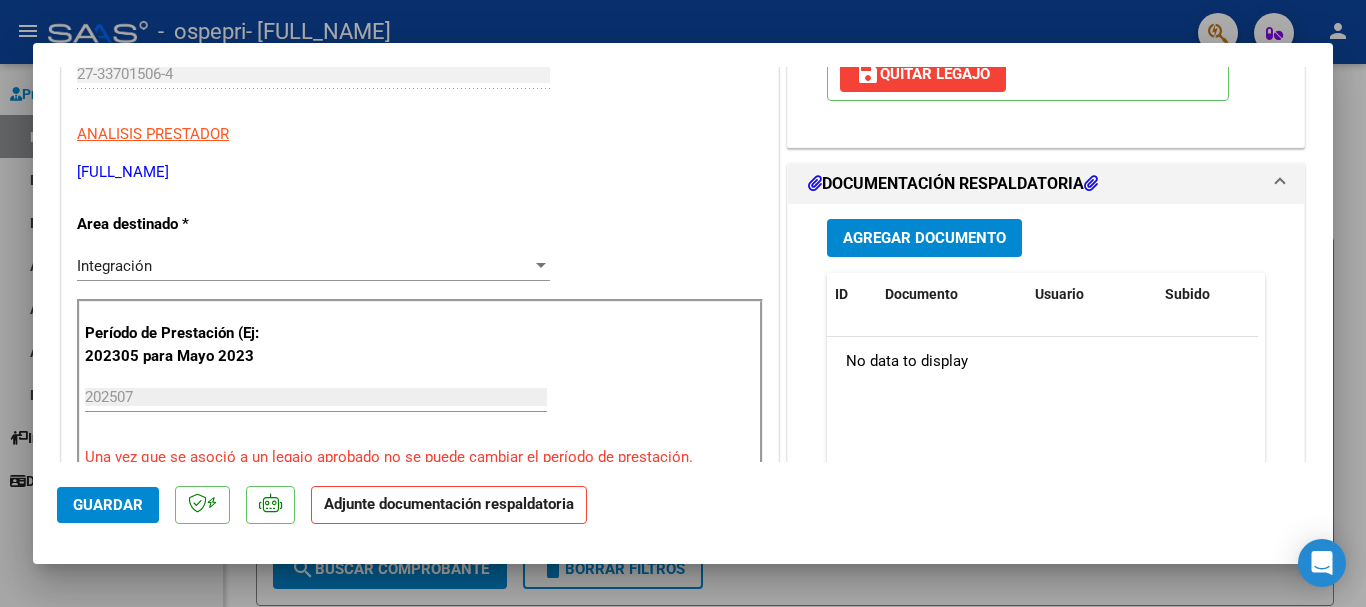 click on "Agregar Documento" at bounding box center (924, 239) 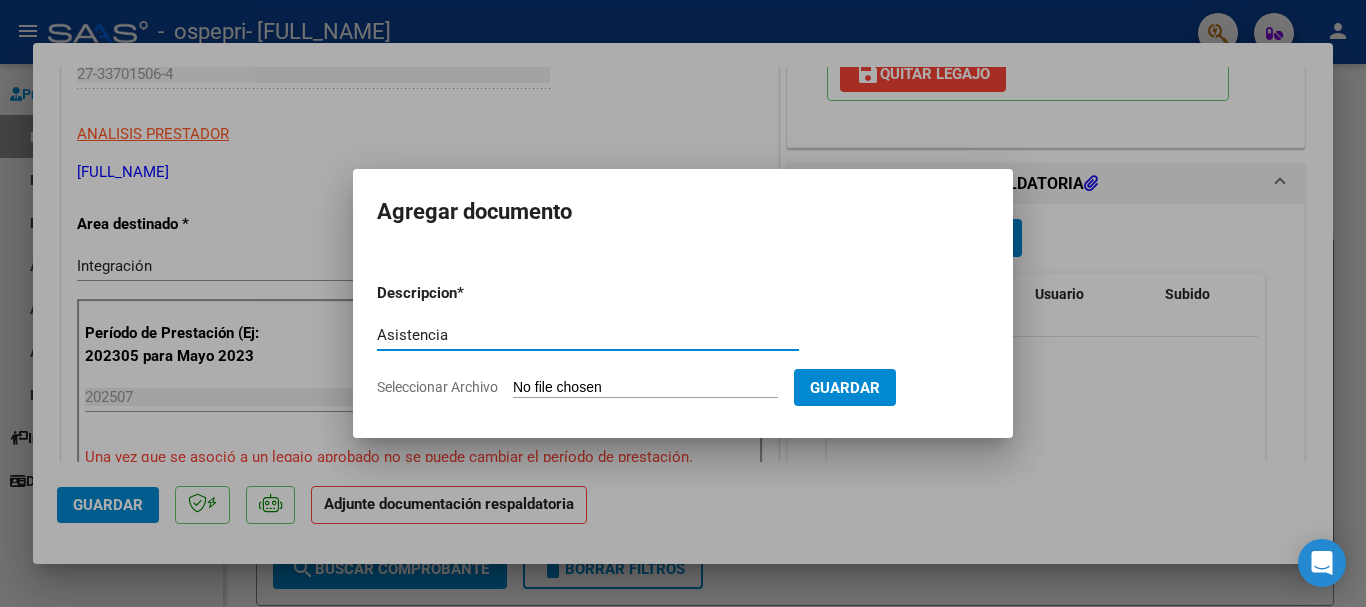 type on "Asistencia" 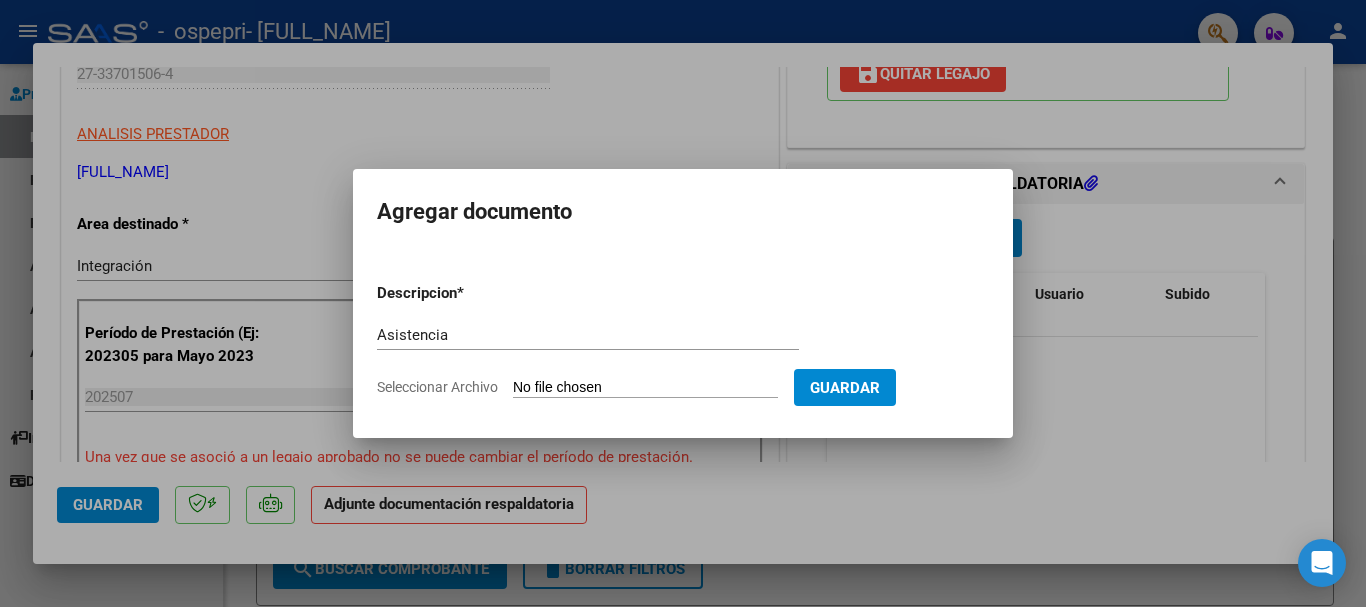 type on "C:\fakepath\Asistencia [NAME].pdf" 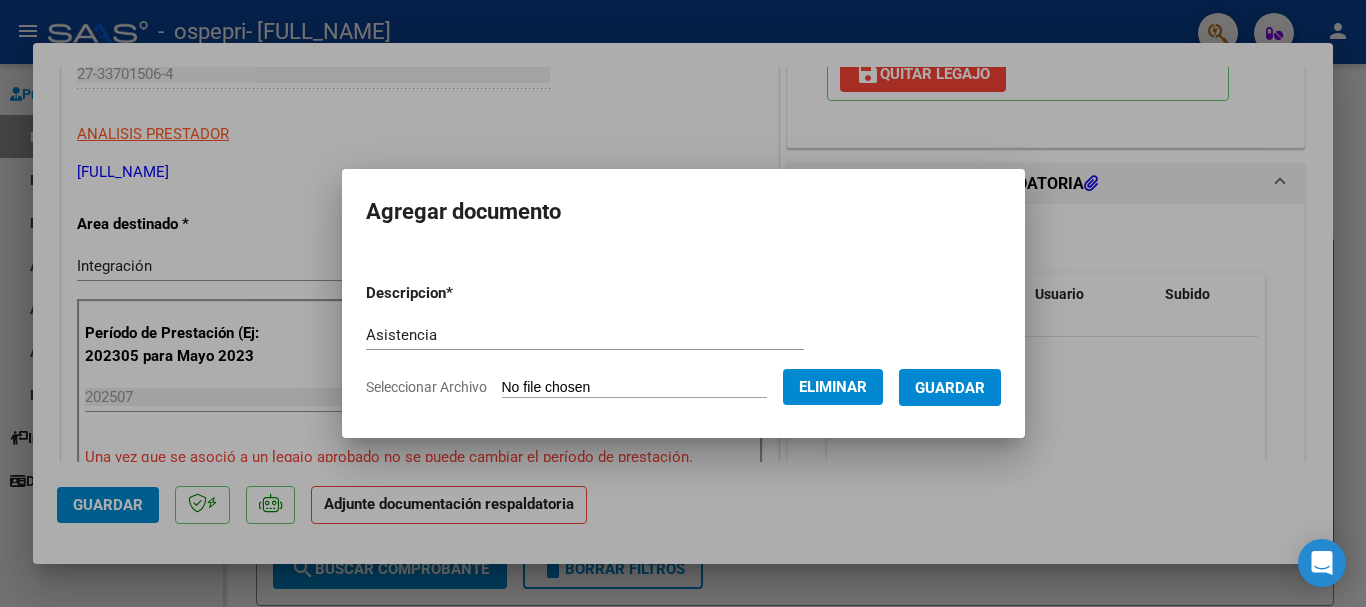 click on "Guardar" at bounding box center [950, 387] 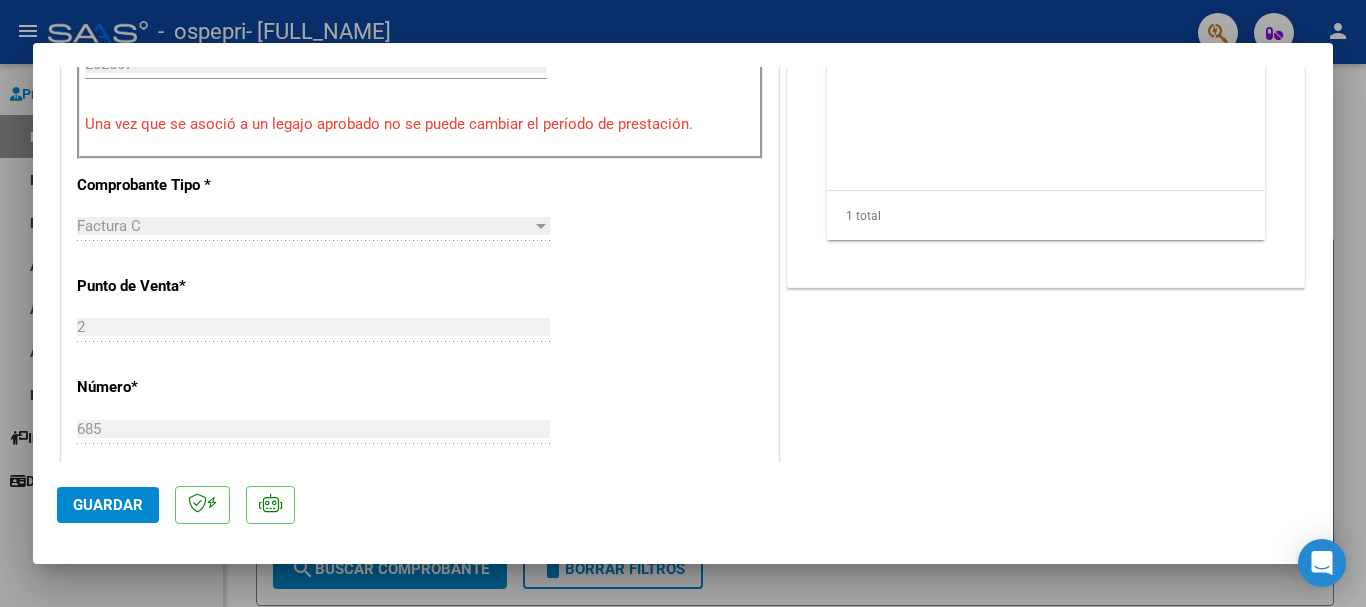 scroll, scrollTop: 1395, scrollLeft: 0, axis: vertical 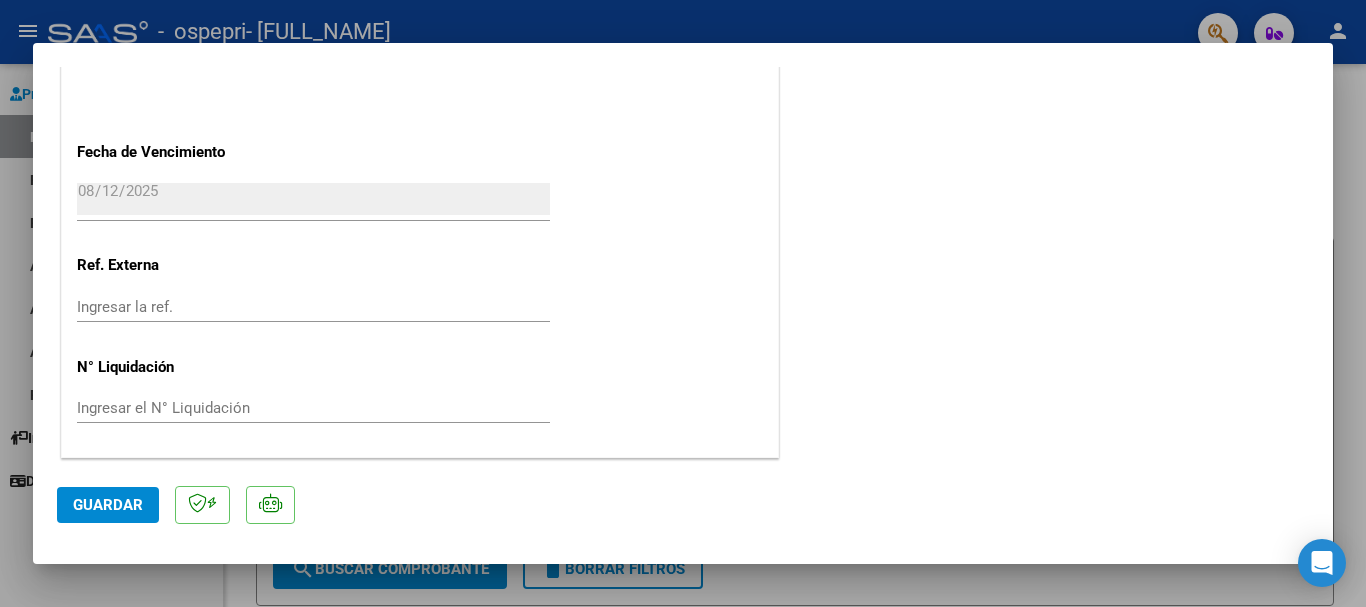 click on "Guardar" 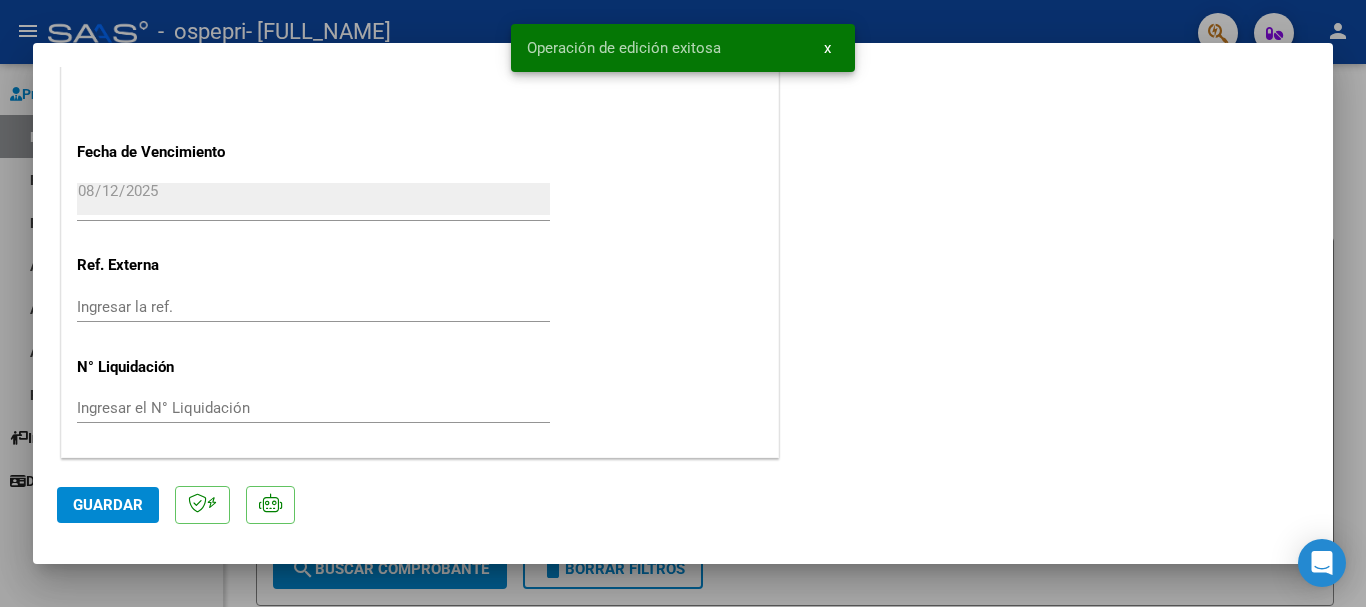 click at bounding box center [683, 303] 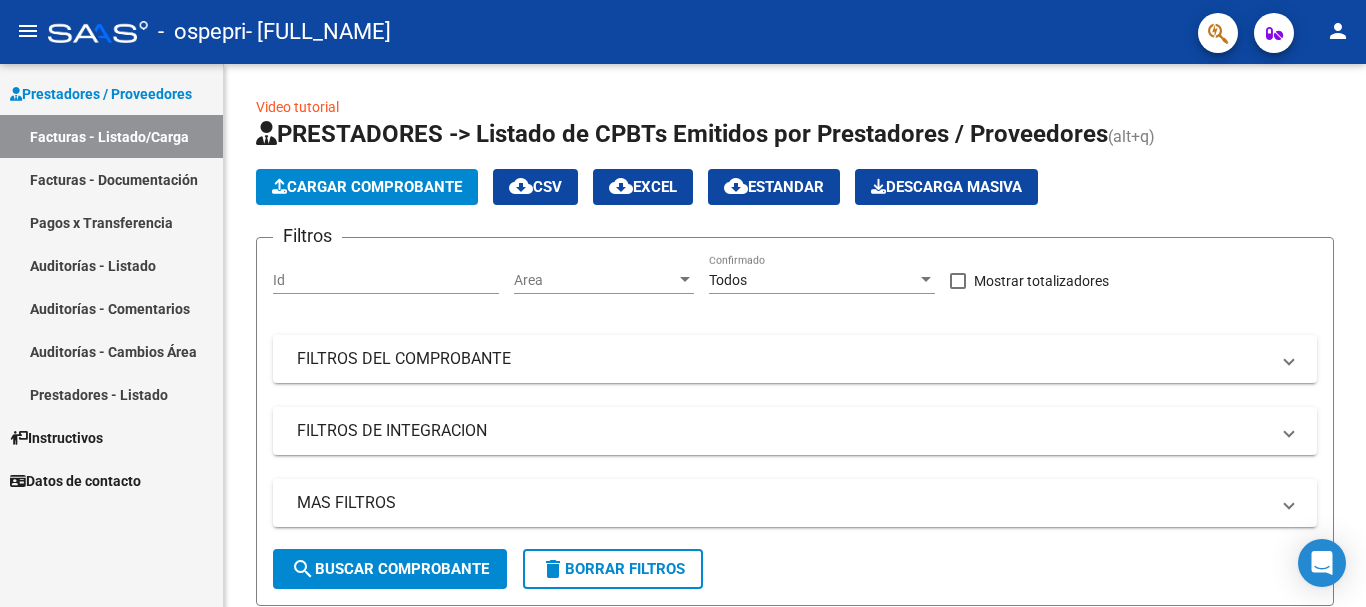 click on "Facturas - Listado/Carga" at bounding box center [111, 136] 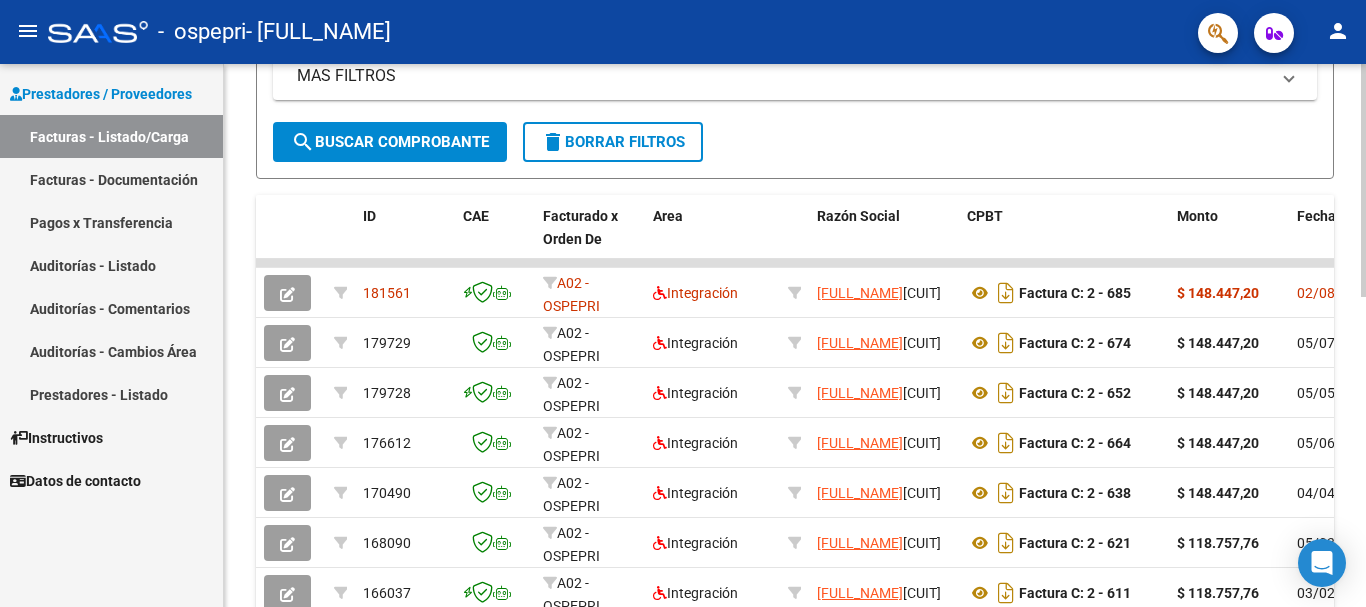 scroll, scrollTop: 432, scrollLeft: 0, axis: vertical 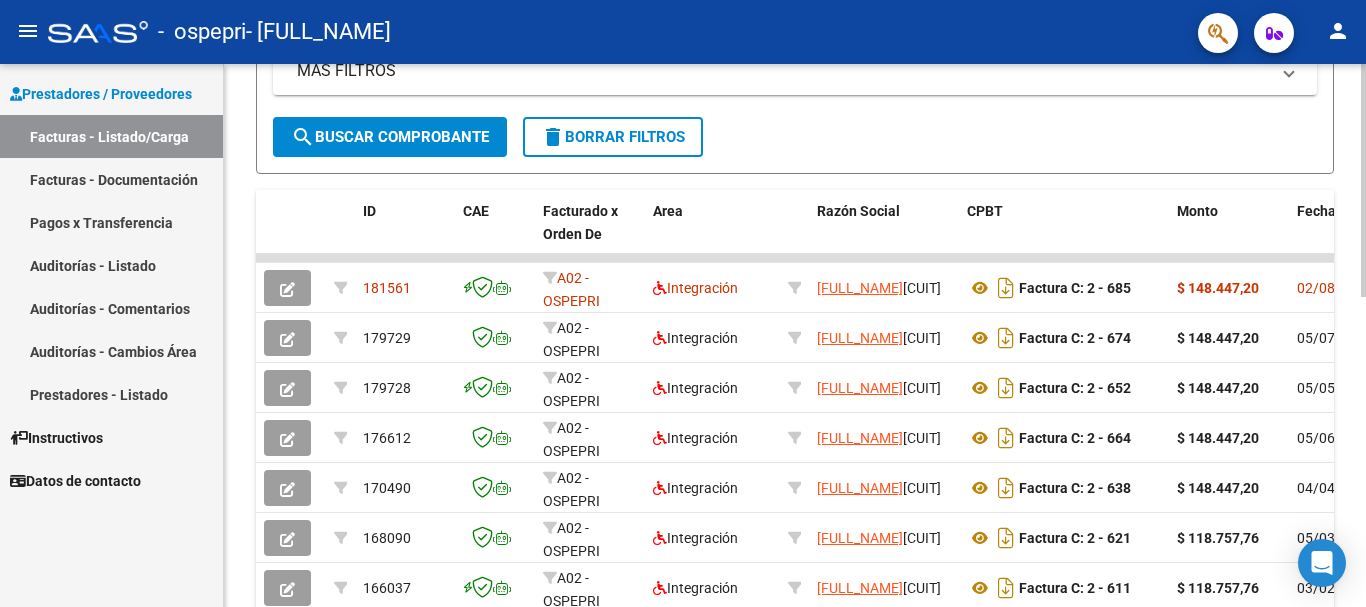 click 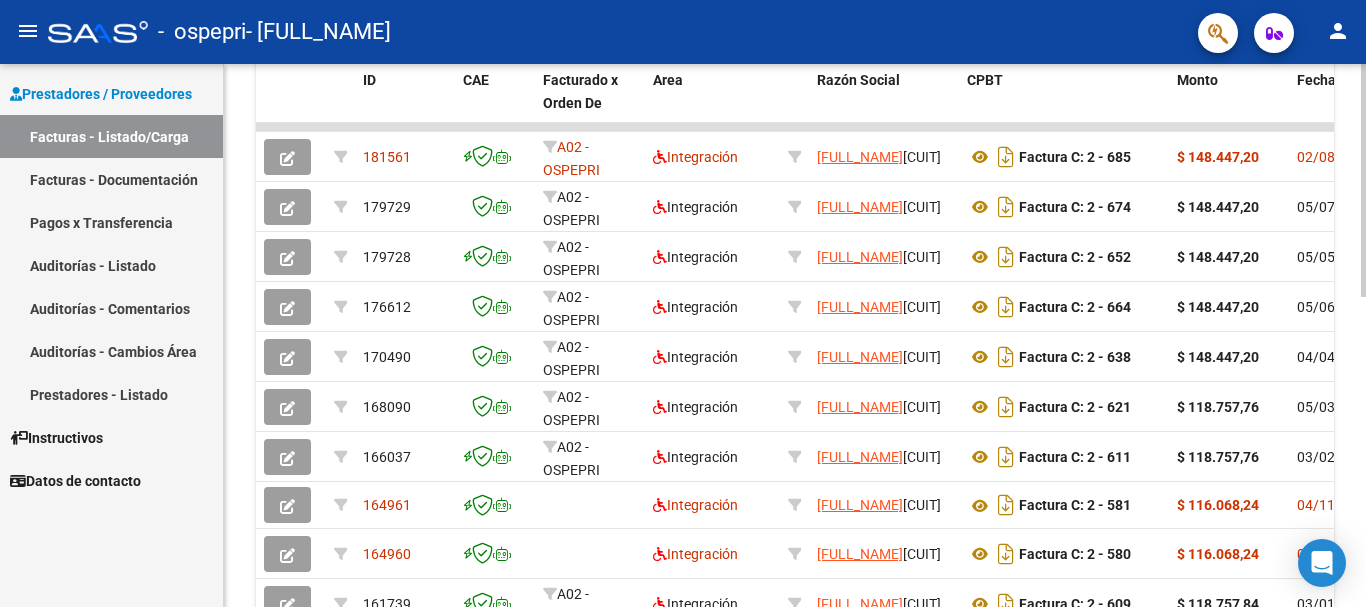 scroll, scrollTop: 565, scrollLeft: 0, axis: vertical 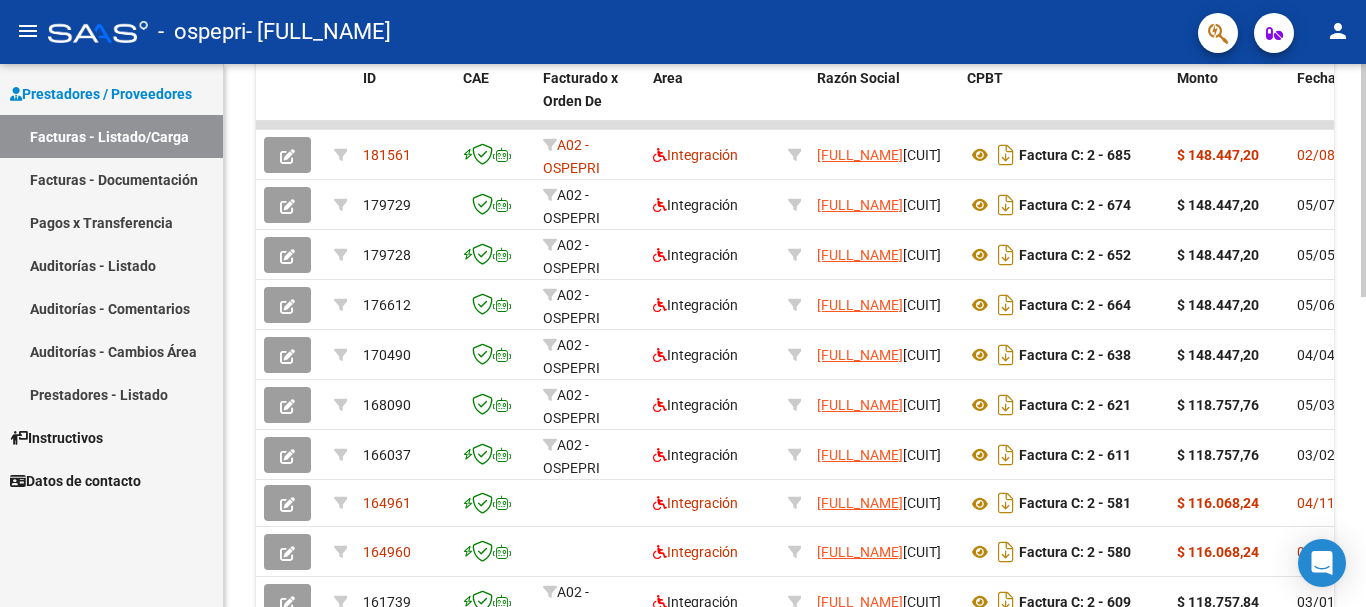 click 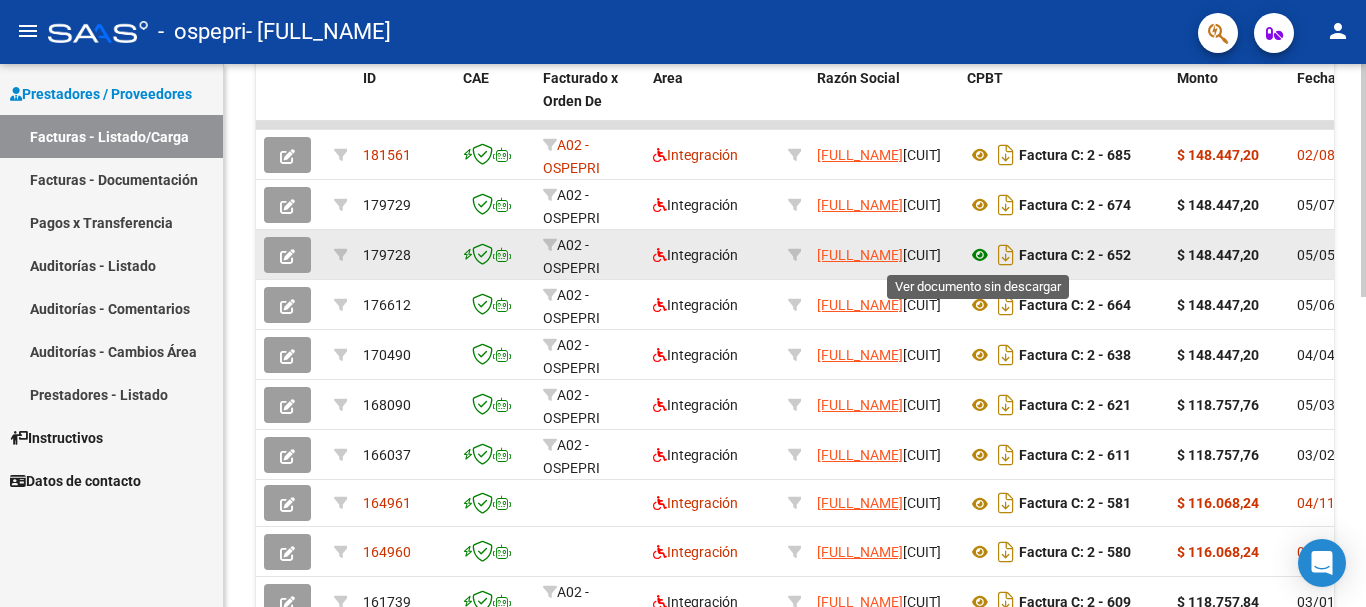 click 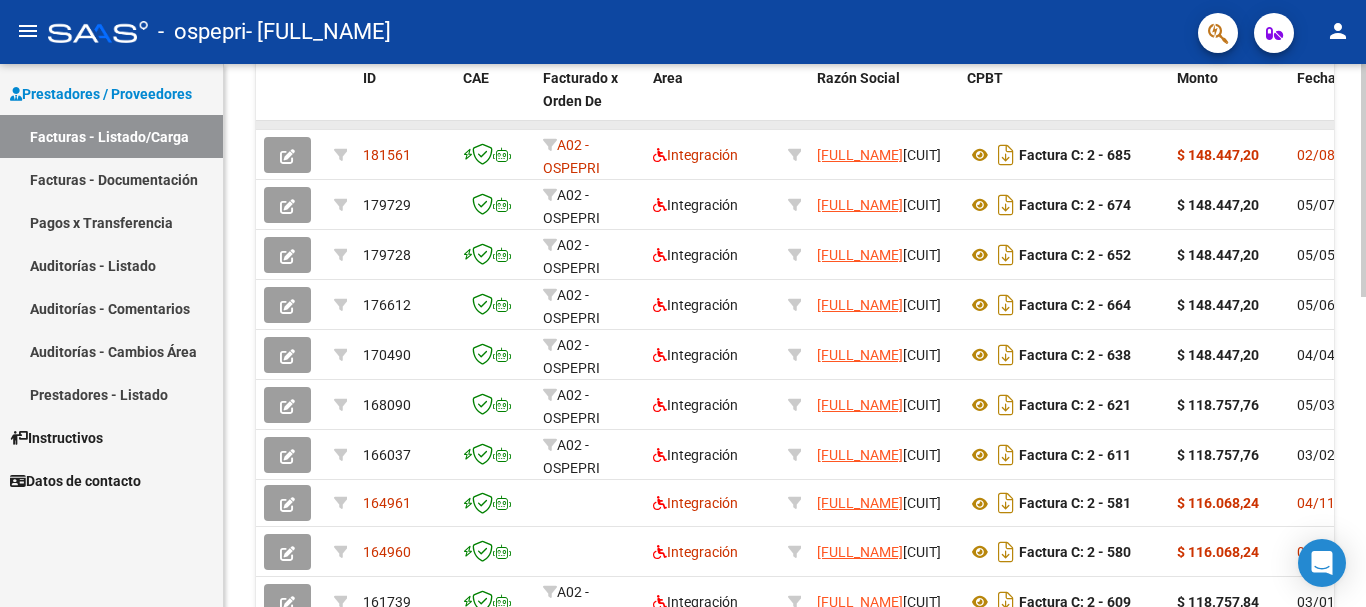 drag, startPoint x: 915, startPoint y: 121, endPoint x: 1035, endPoint y: 125, distance: 120.06665 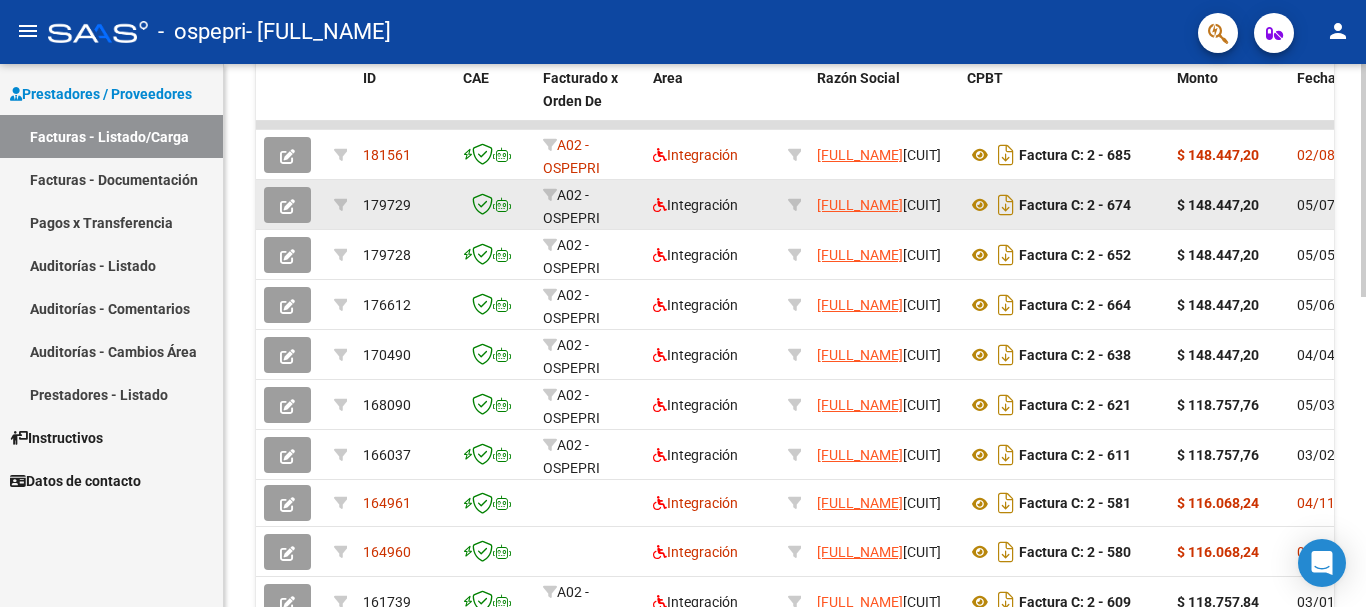 drag, startPoint x: 1036, startPoint y: 126, endPoint x: 1254, endPoint y: 184, distance: 225.5837 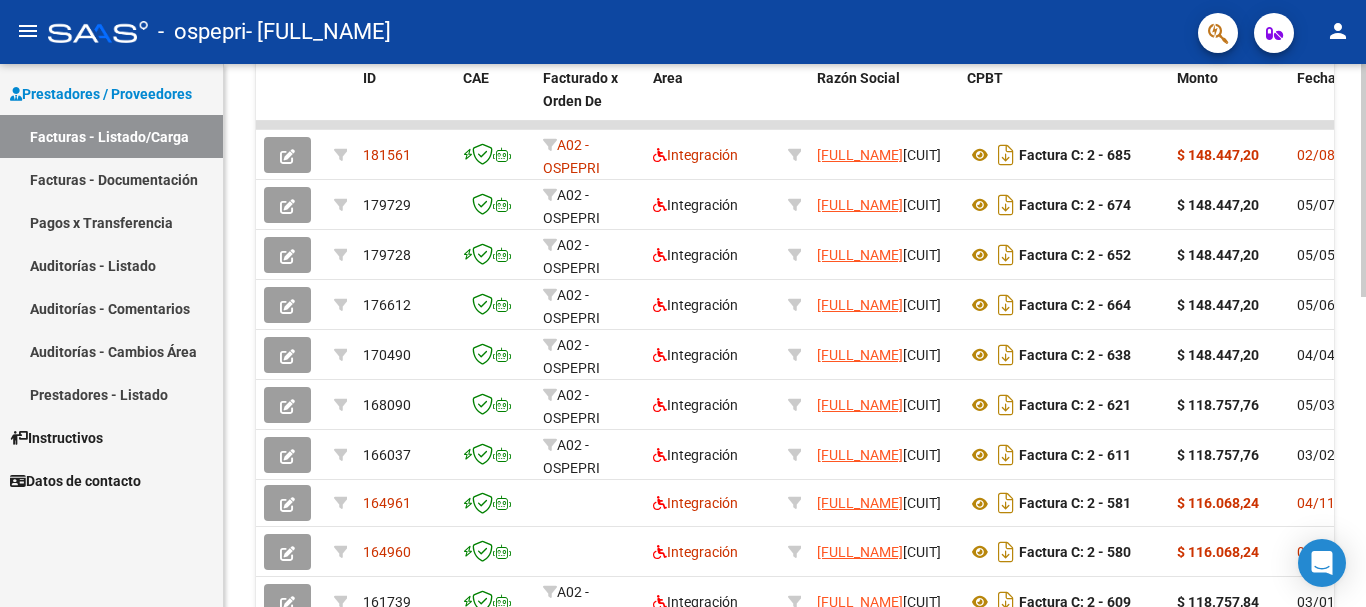 scroll, scrollTop: 22, scrollLeft: 0, axis: vertical 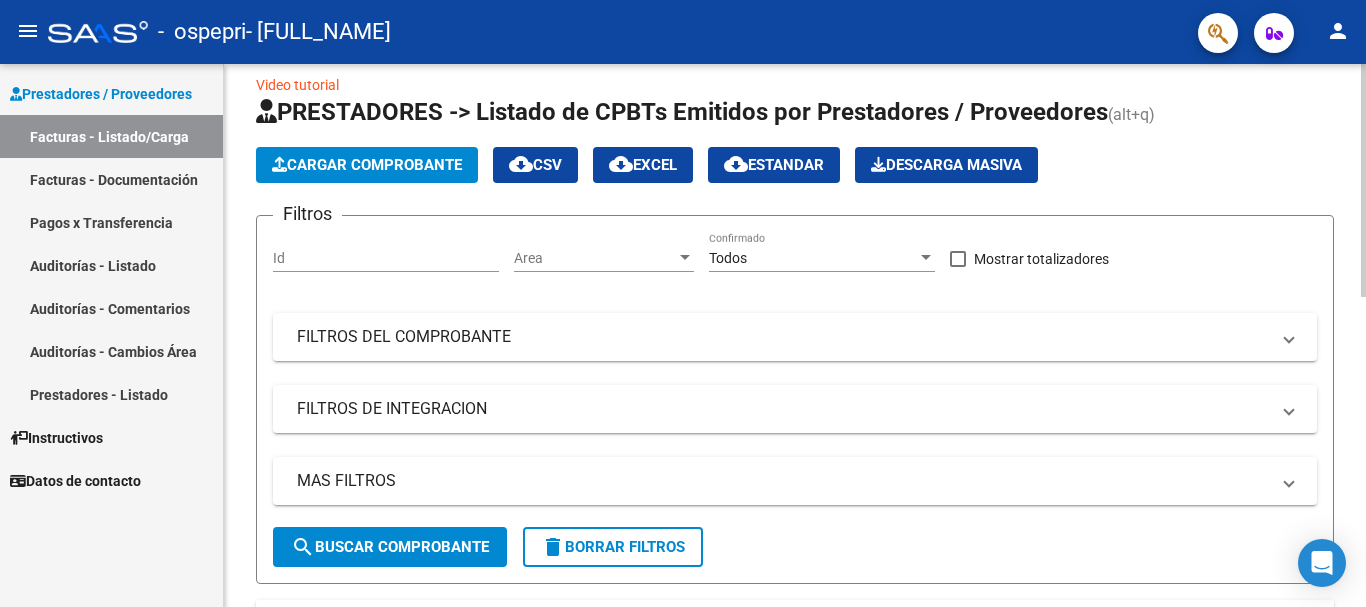 click 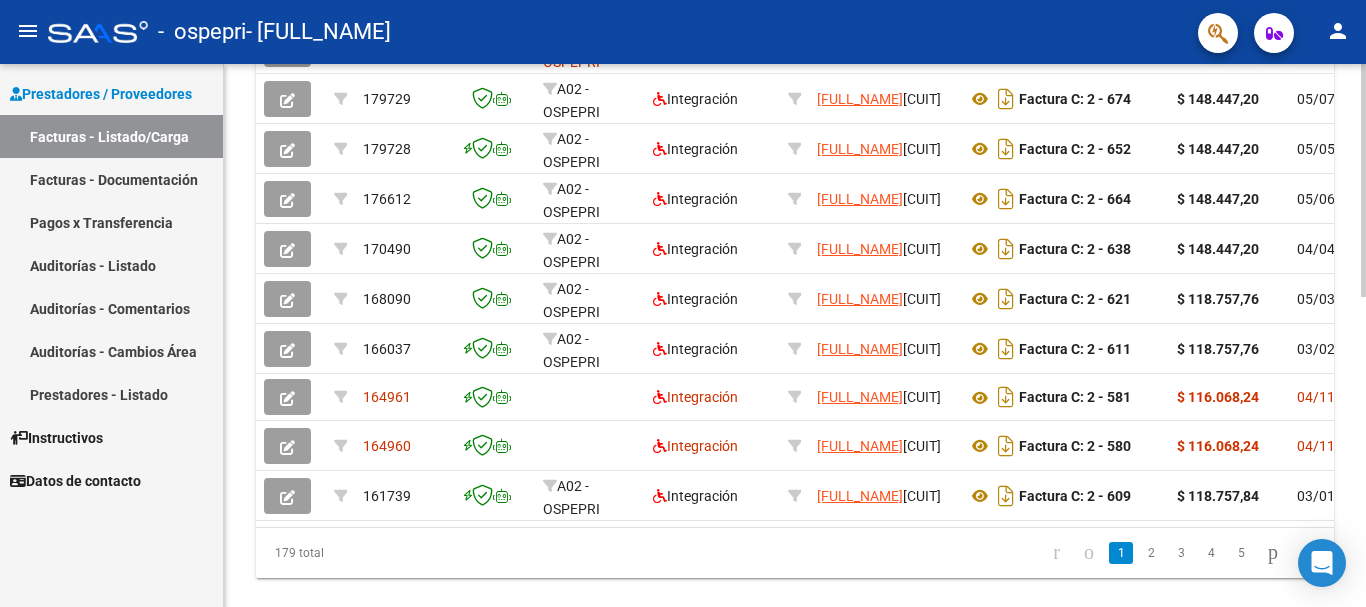 scroll, scrollTop: 711, scrollLeft: 0, axis: vertical 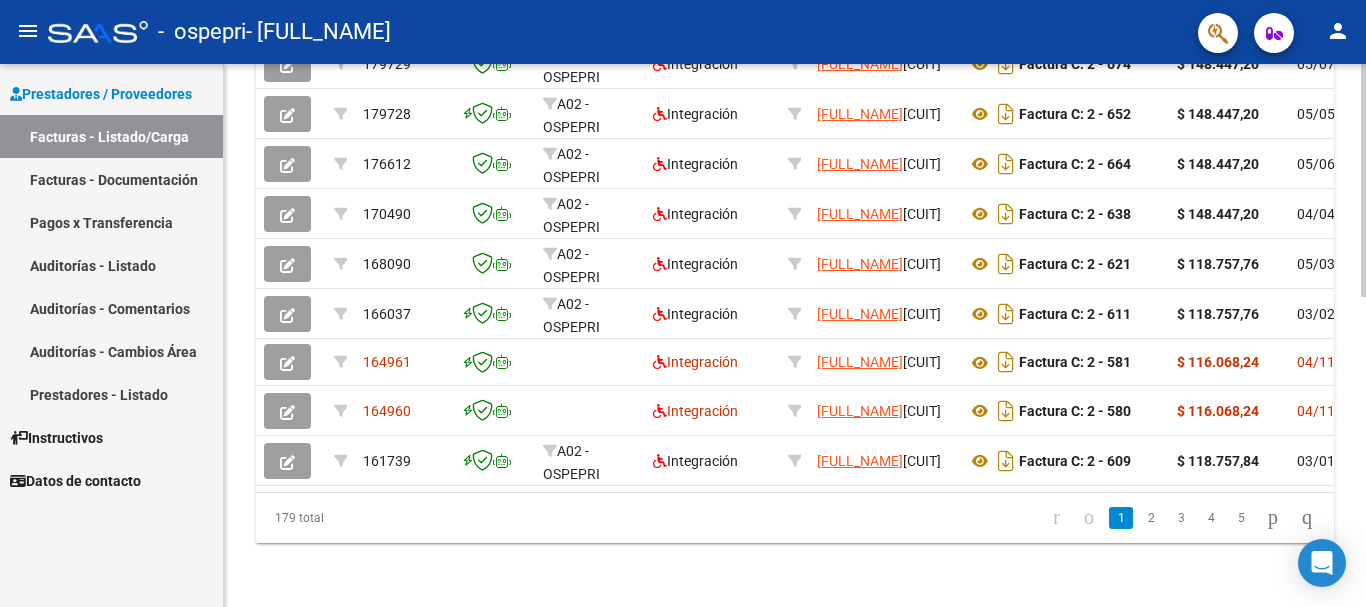 click 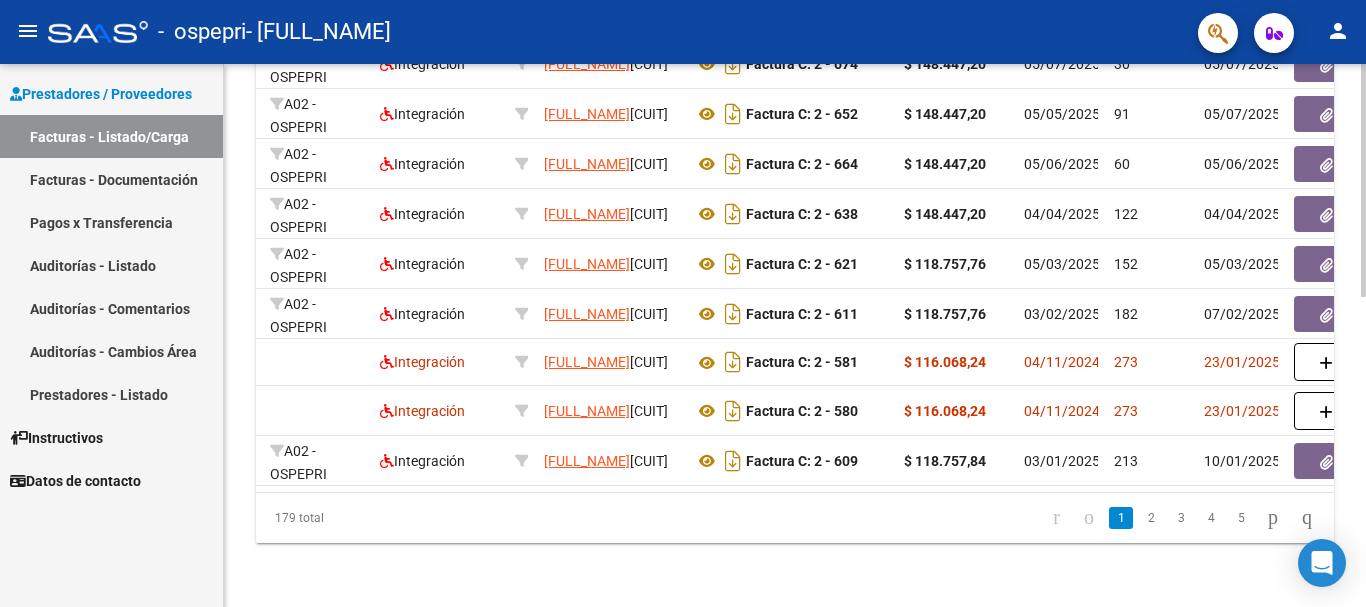 scroll, scrollTop: 0, scrollLeft: 400, axis: horizontal 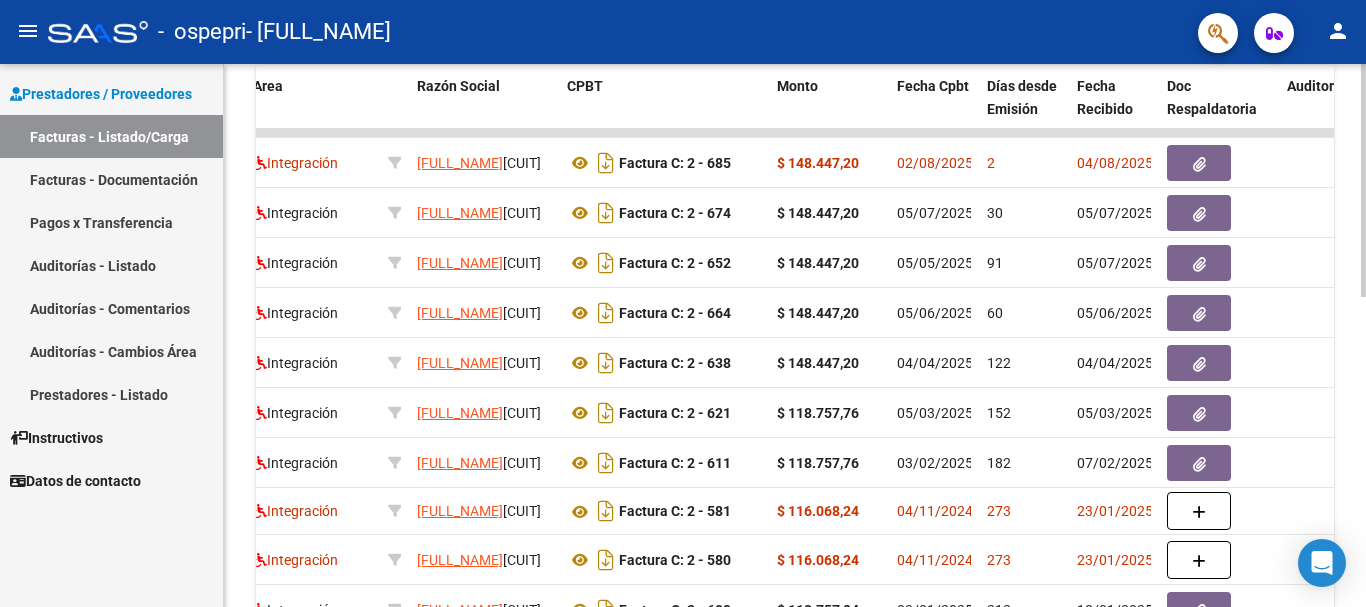click 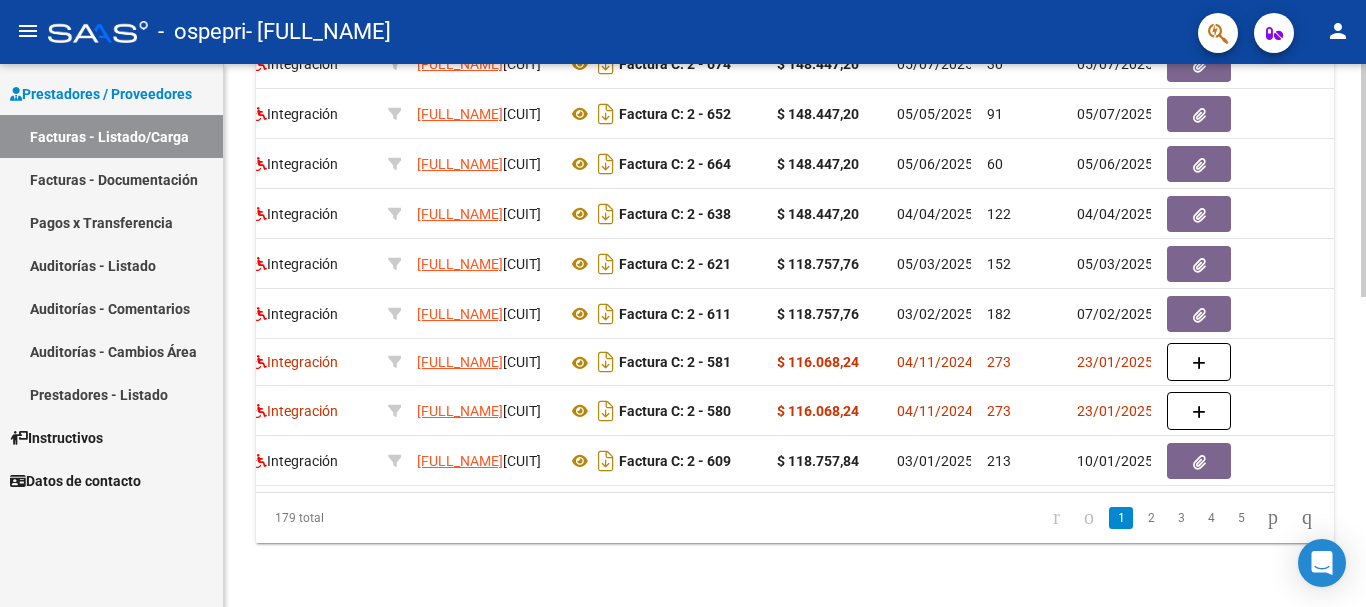 scroll, scrollTop: 685, scrollLeft: 0, axis: vertical 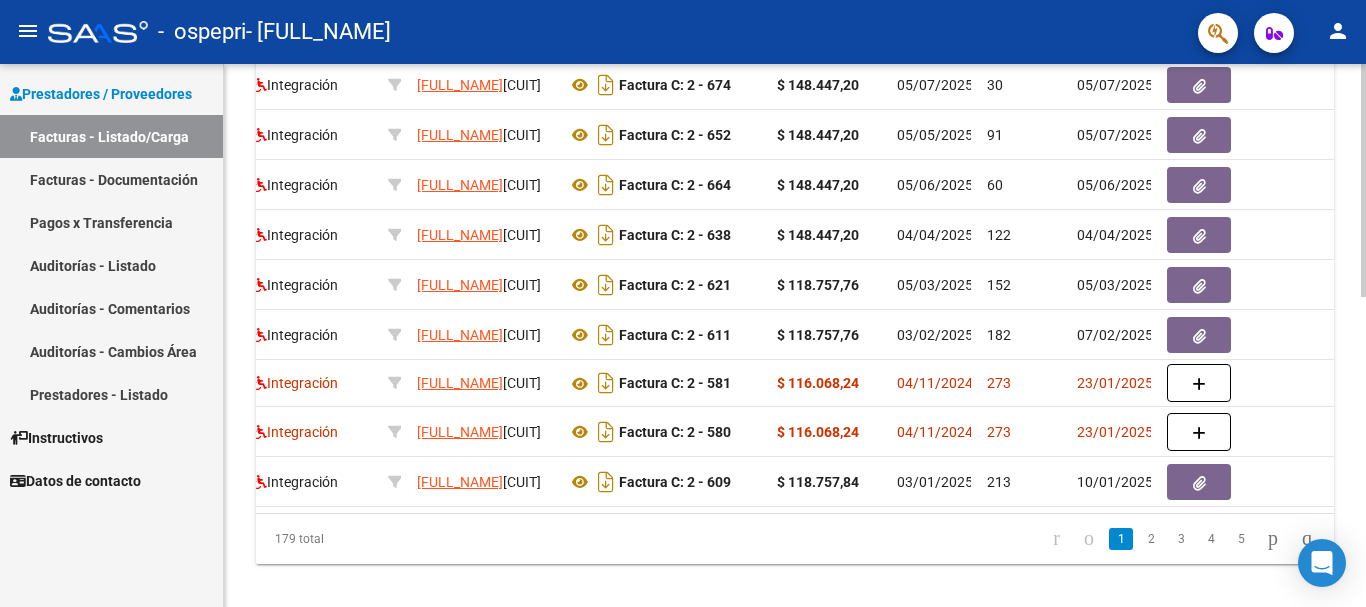click on "Video tutorial   PRESTADORES -> Listado de CPBTs Emitidos por Prestadores / Proveedores (alt+q)   Cargar Comprobante
cloud_download  CSV  cloud_download  EXCEL  cloud_download  Estandar   Descarga Masiva
Filtros Id Area Area Todos Confirmado   Mostrar totalizadores   FILTROS DEL COMPROBANTE  Comprobante Tipo Comprobante Tipo Start date – End date Fec. Comprobante Desde / Hasta Días Emisión Desde(cant. días) Días Emisión Hasta(cant. días) CUIT / Razón Social Pto. Venta Nro. Comprobante Código SSS CAE Válido CAE Válido Todos Cargado Módulo Hosp. Todos Tiene facturacion Apócrifa Hospital Refes  FILTROS DE INTEGRACION  Período De Prestación Campos del Archivo de Rendición Devuelto x SSS (dr_envio) Todos Rendido x SSS (dr_envio) Tipo de Registro Tipo de Registro Período Presentación Período Presentación Campos del Legajo Asociado (preaprobación) Afiliado Legajo (cuil/nombre) Todos Solo facturas preaprobadas  MAS FILTROS  Todos Con Doc. Respaldatoria Todos Con Trazabilidad Todos – – 2" 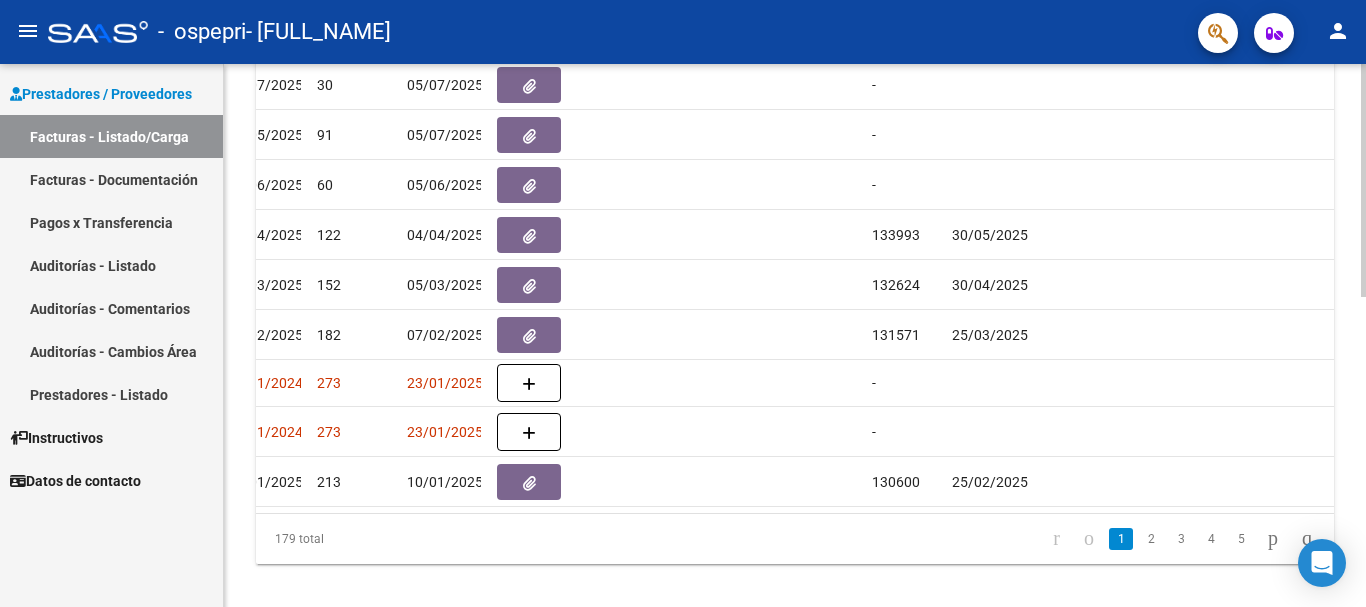 scroll, scrollTop: 0, scrollLeft: 1160, axis: horizontal 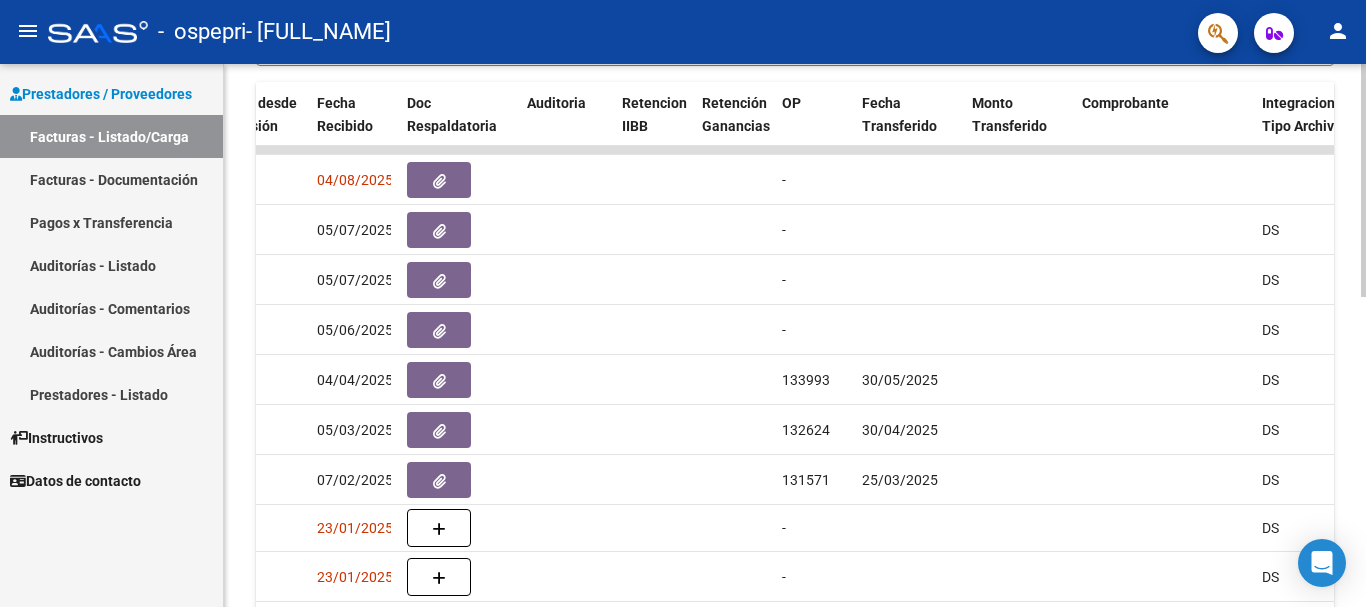 click 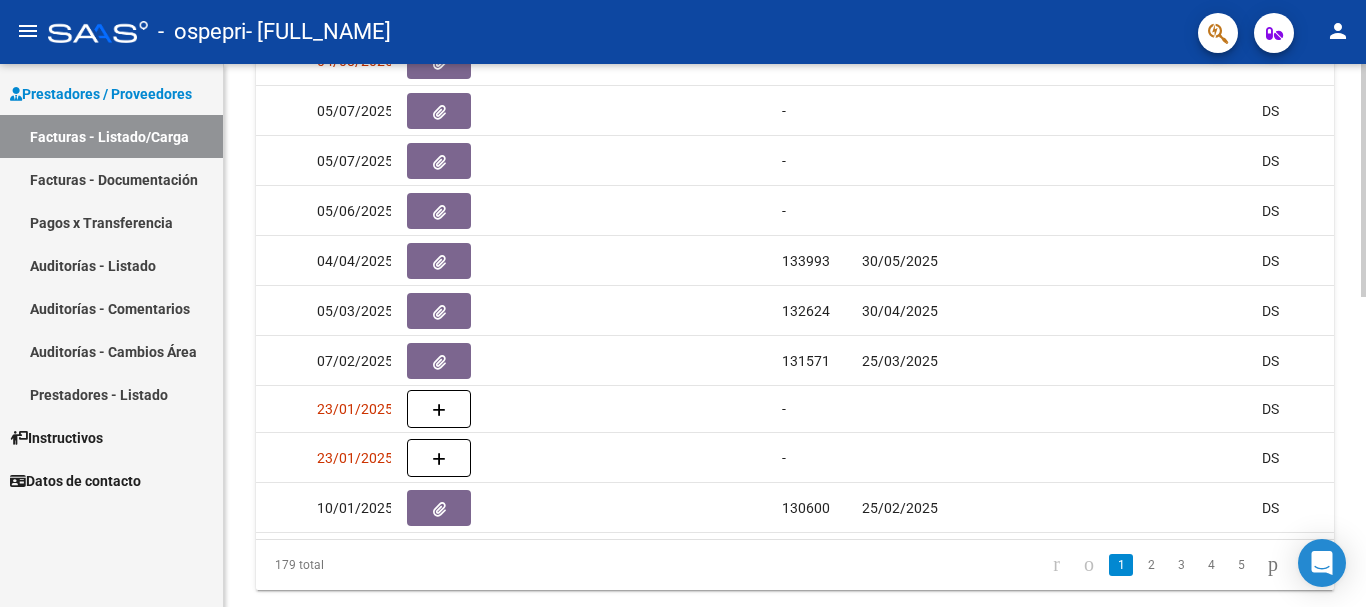 scroll, scrollTop: 668, scrollLeft: 0, axis: vertical 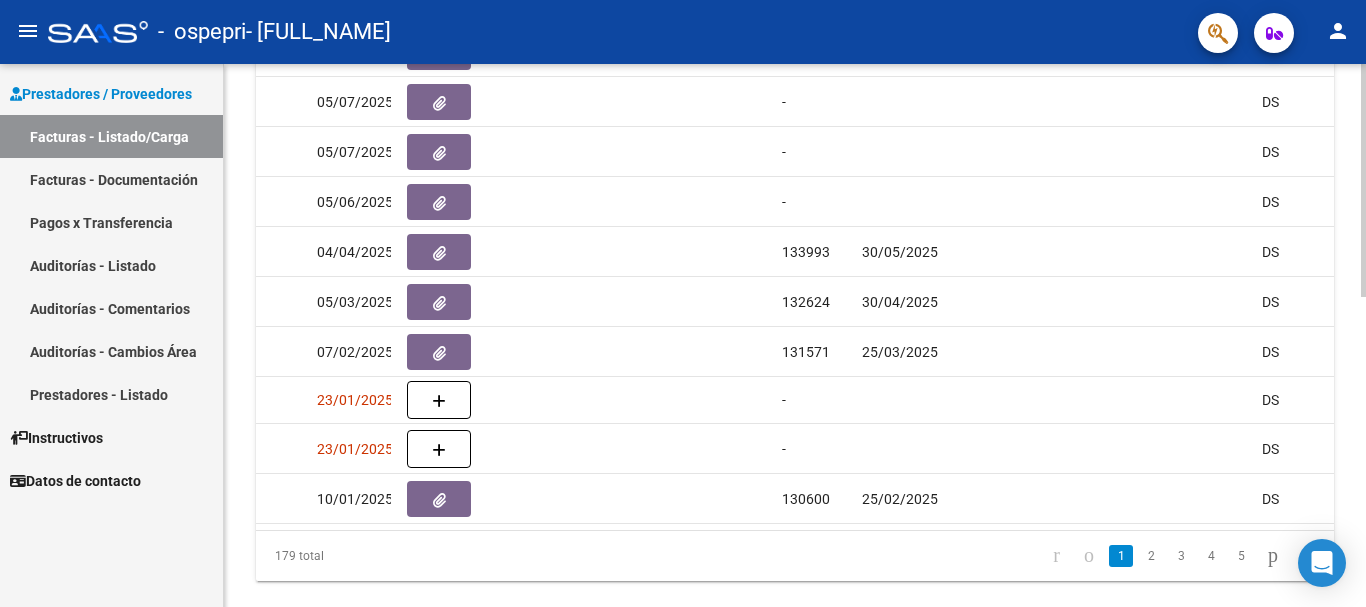 click 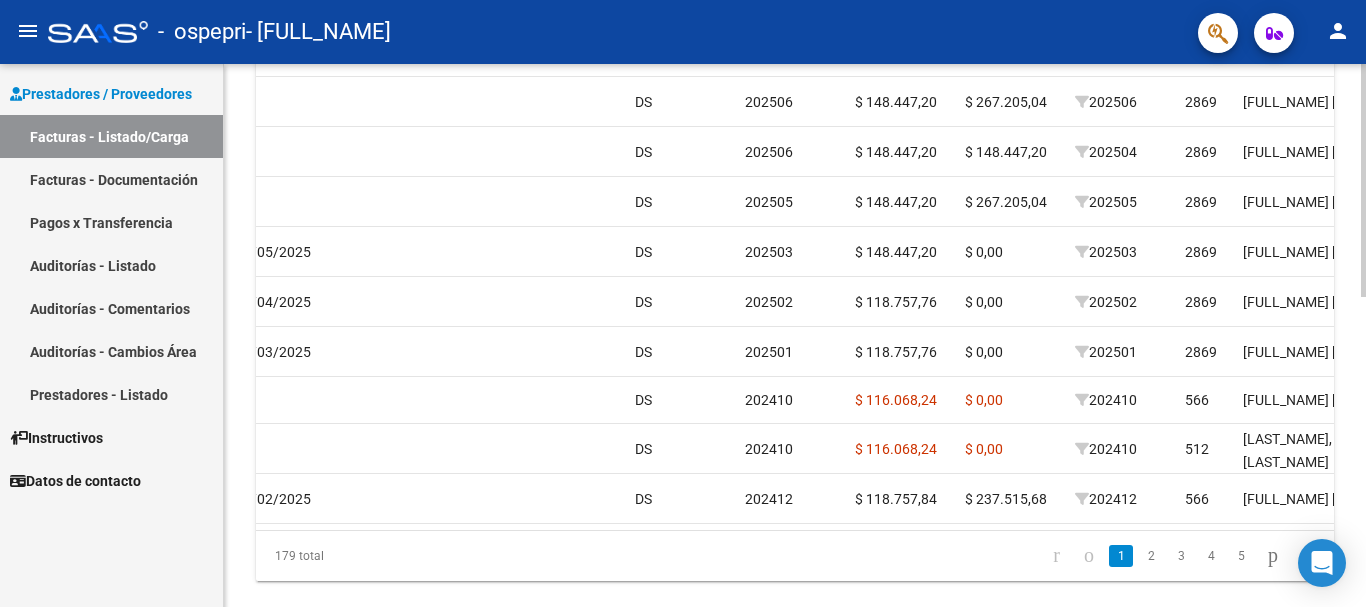 scroll, scrollTop: 0, scrollLeft: 2082, axis: horizontal 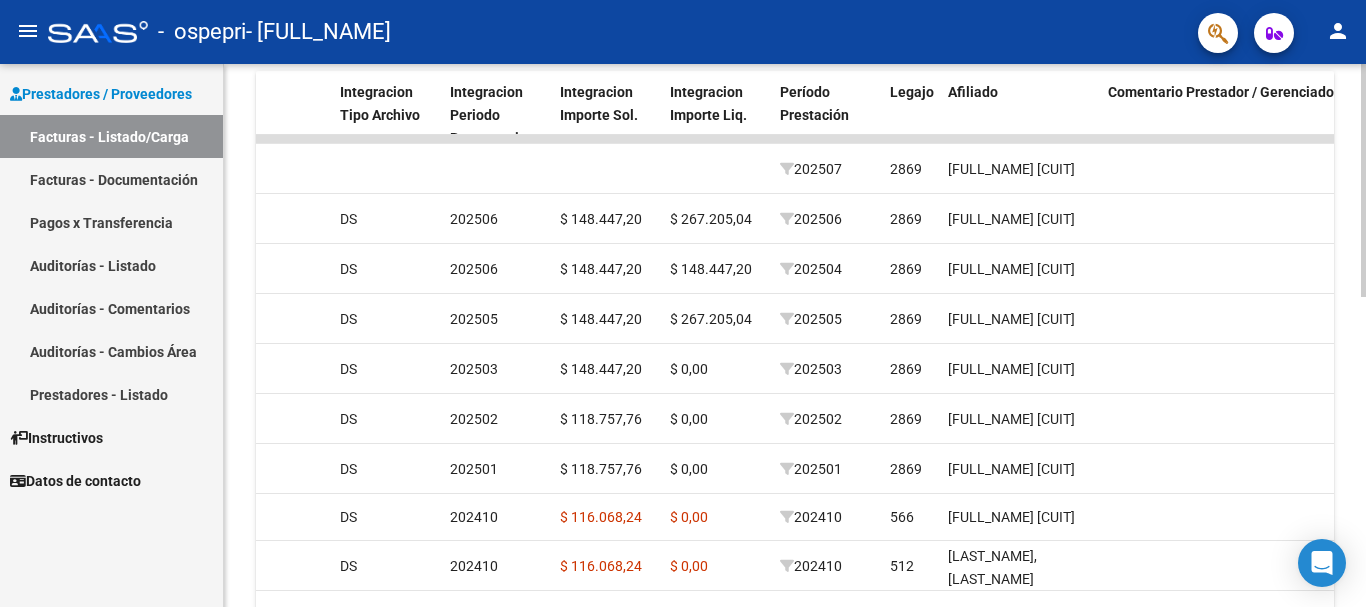 click 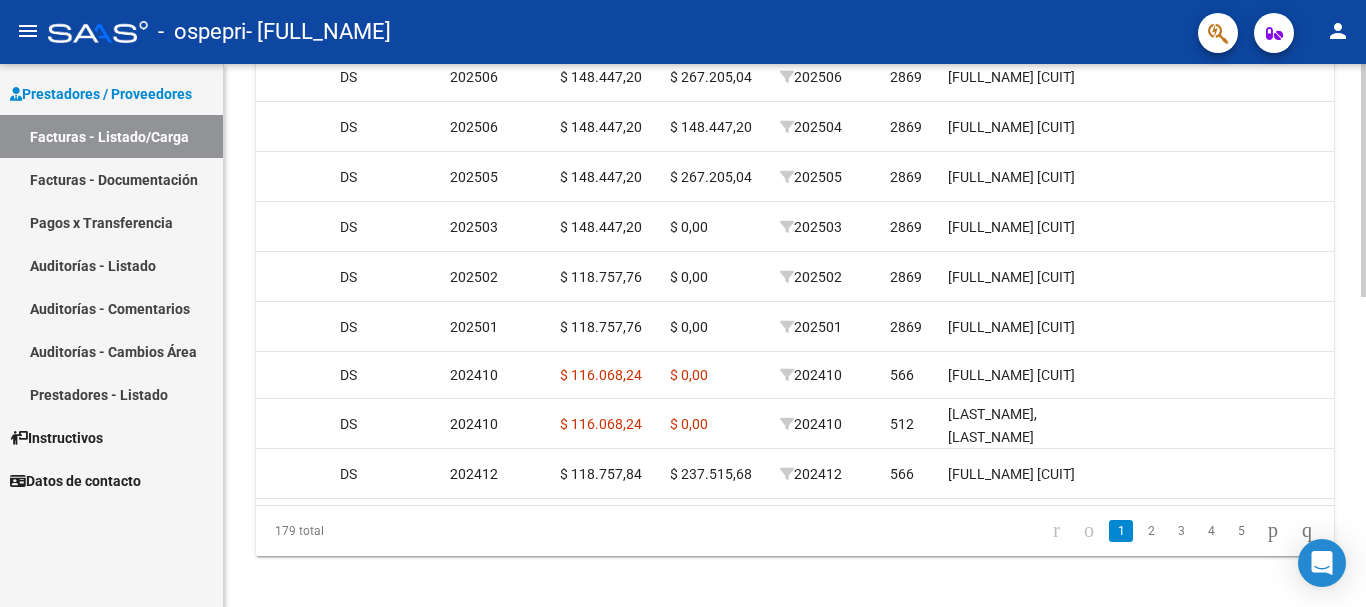 scroll, scrollTop: 696, scrollLeft: 0, axis: vertical 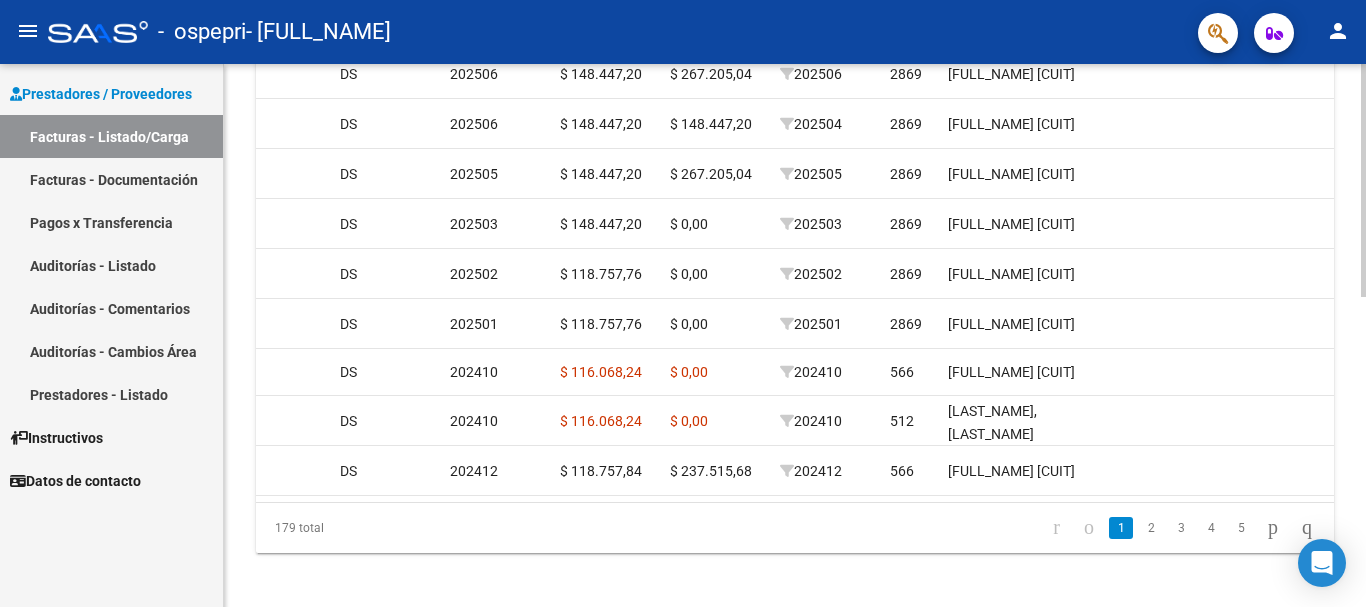 click 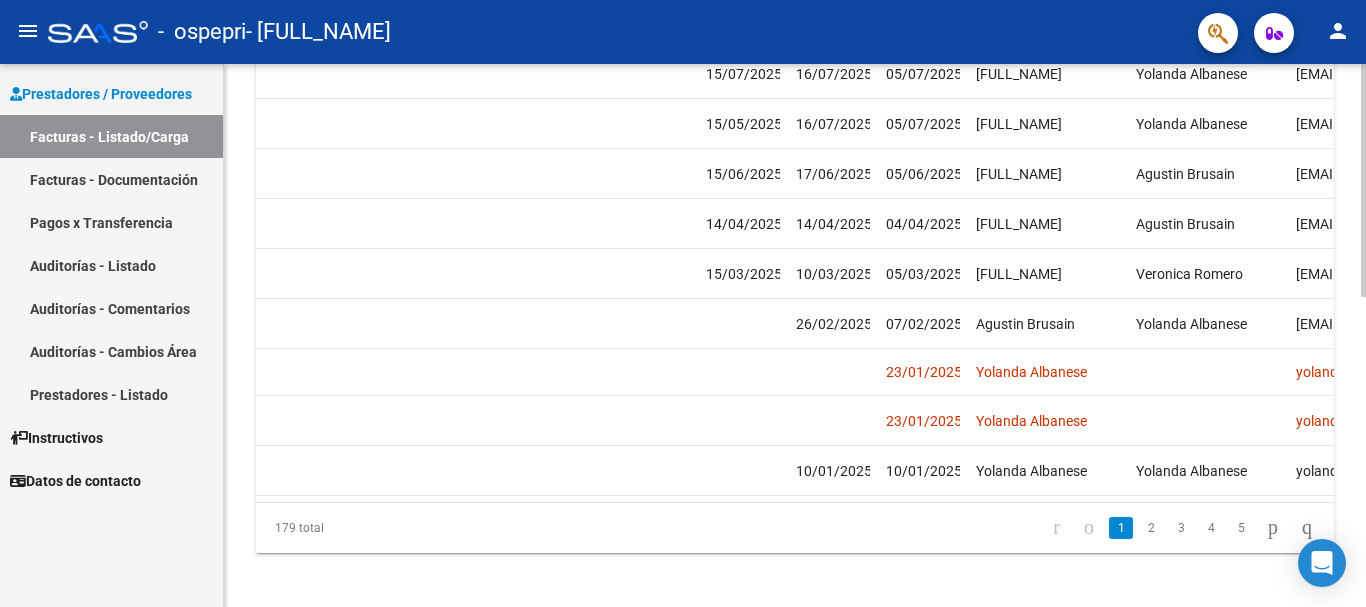 scroll, scrollTop: 0, scrollLeft: 3138, axis: horizontal 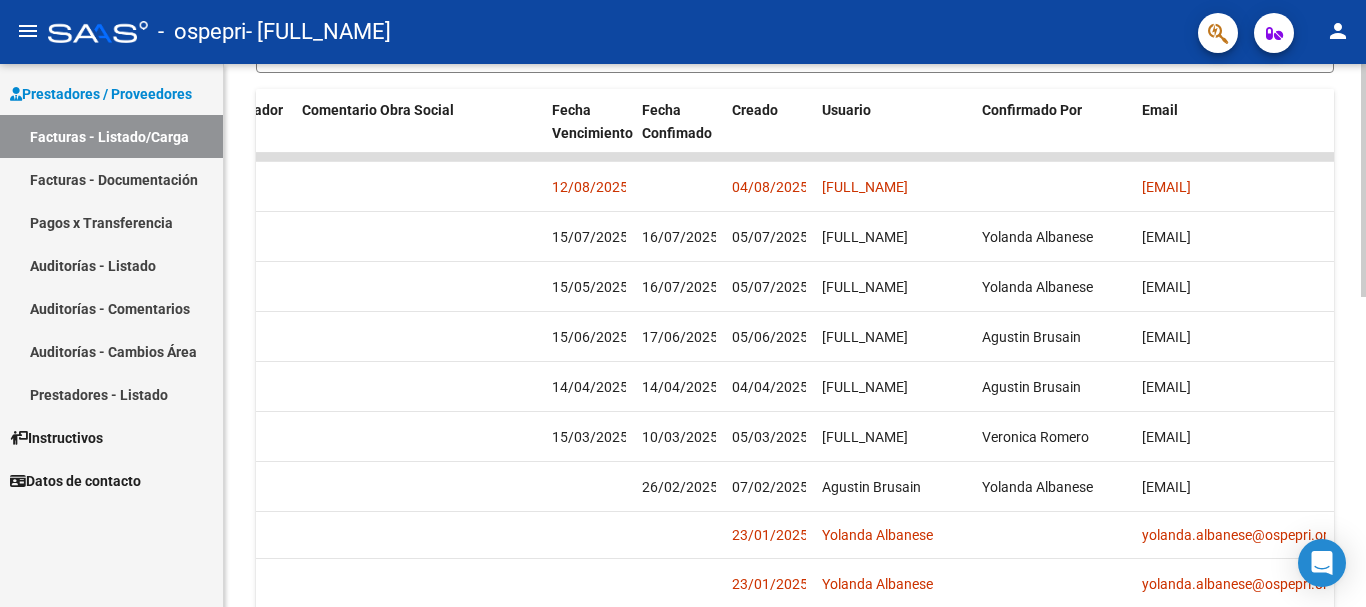 click 